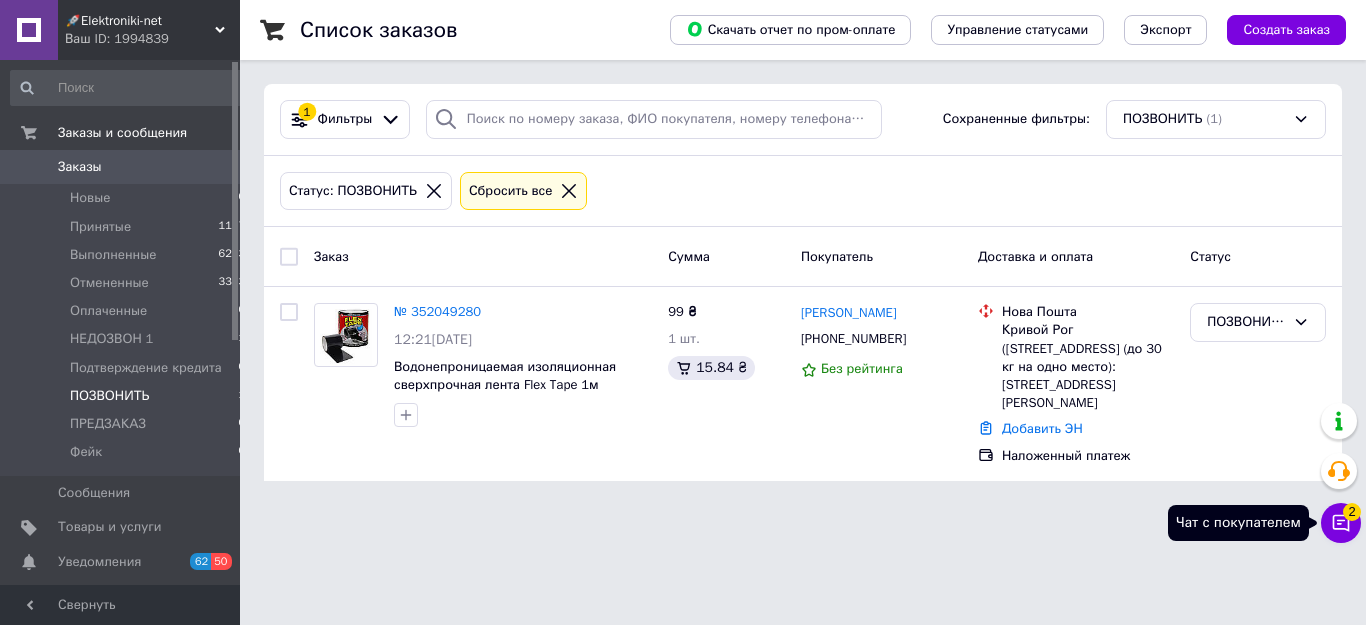 click 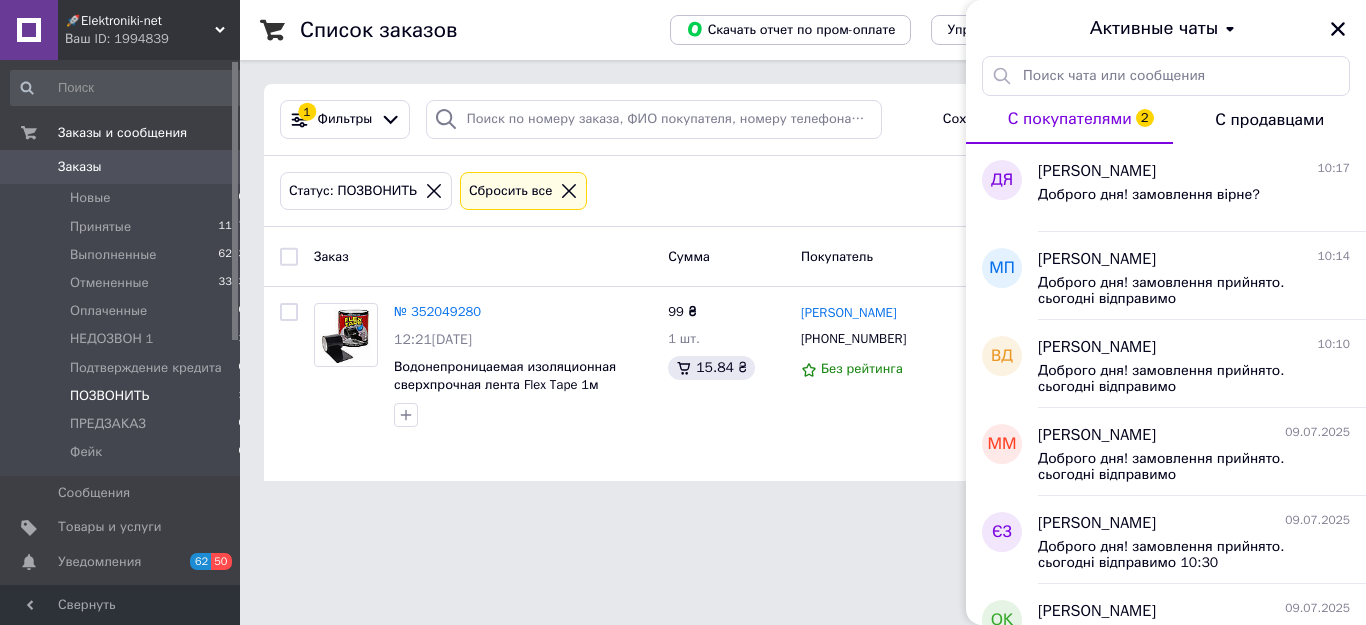 drag, startPoint x: 1339, startPoint y: 30, endPoint x: 1091, endPoint y: 37, distance: 248.09877 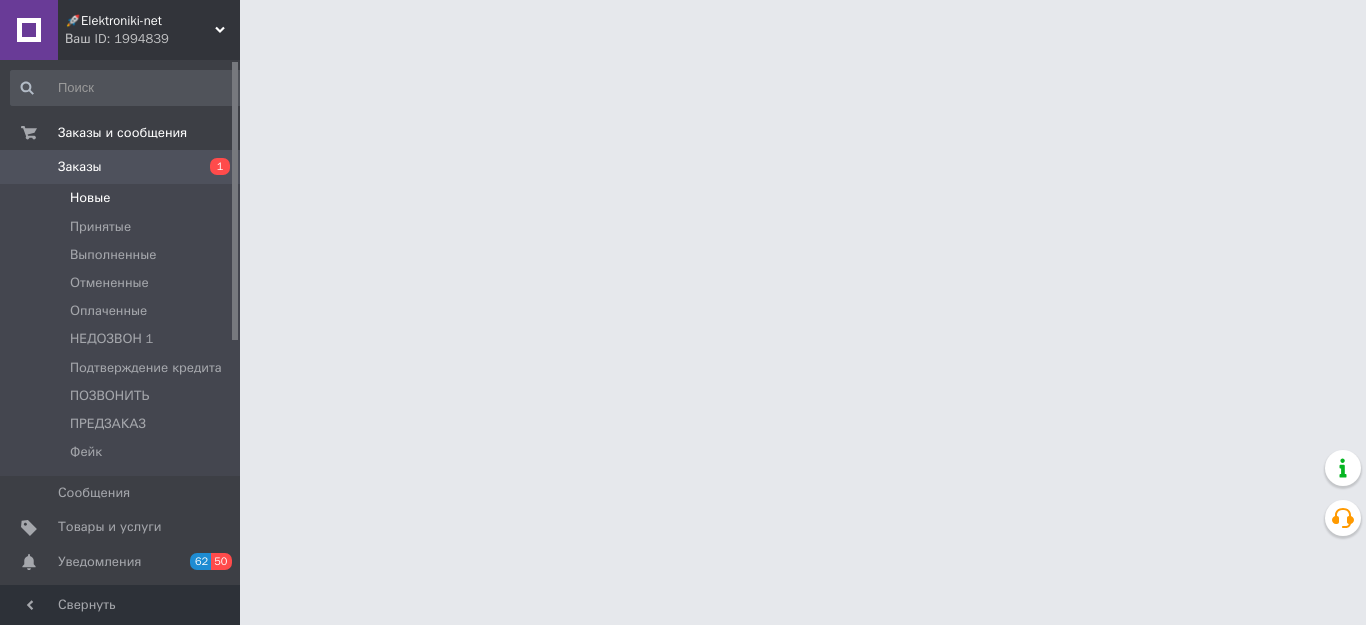 scroll, scrollTop: 0, scrollLeft: 0, axis: both 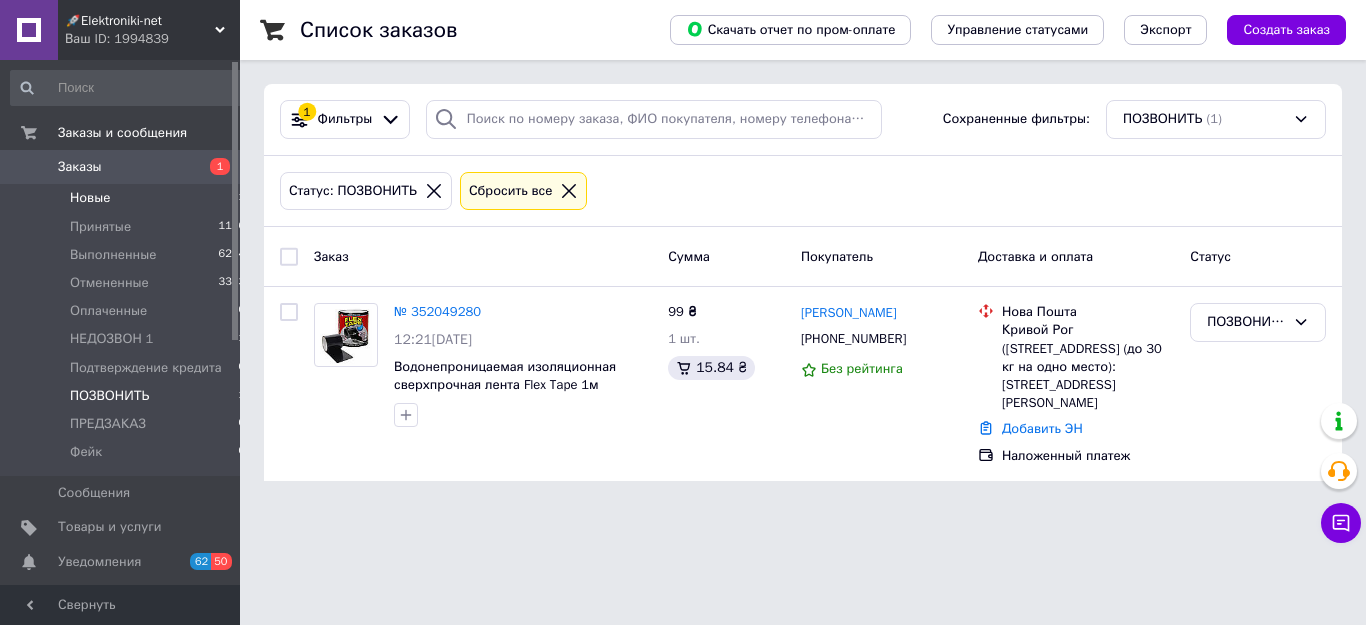 click on "Новые 1" at bounding box center (128, 198) 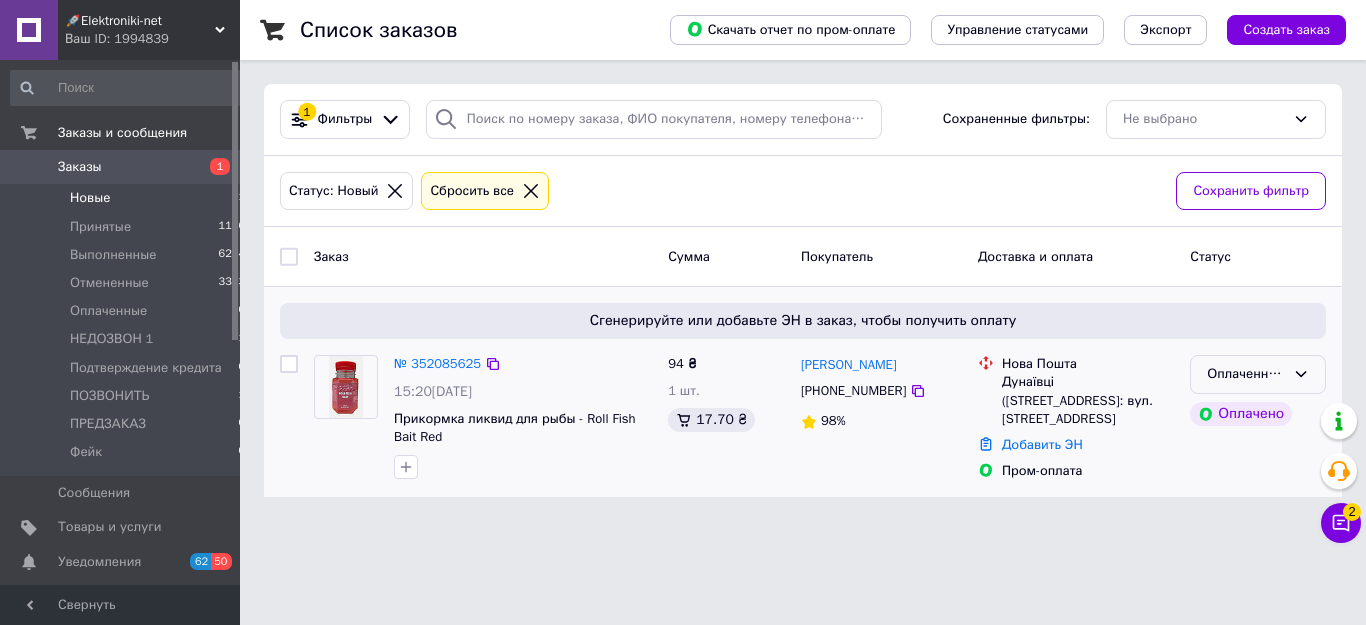 click on "Оплаченный" at bounding box center (1246, 374) 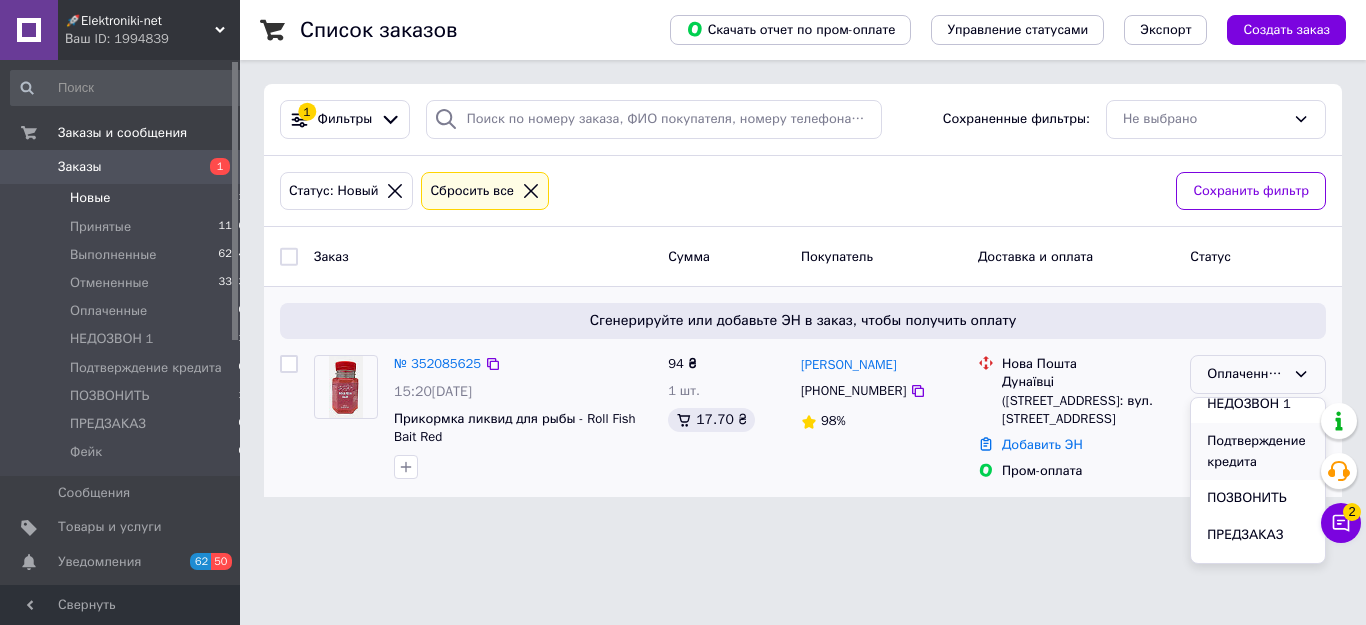 scroll, scrollTop: 148, scrollLeft: 0, axis: vertical 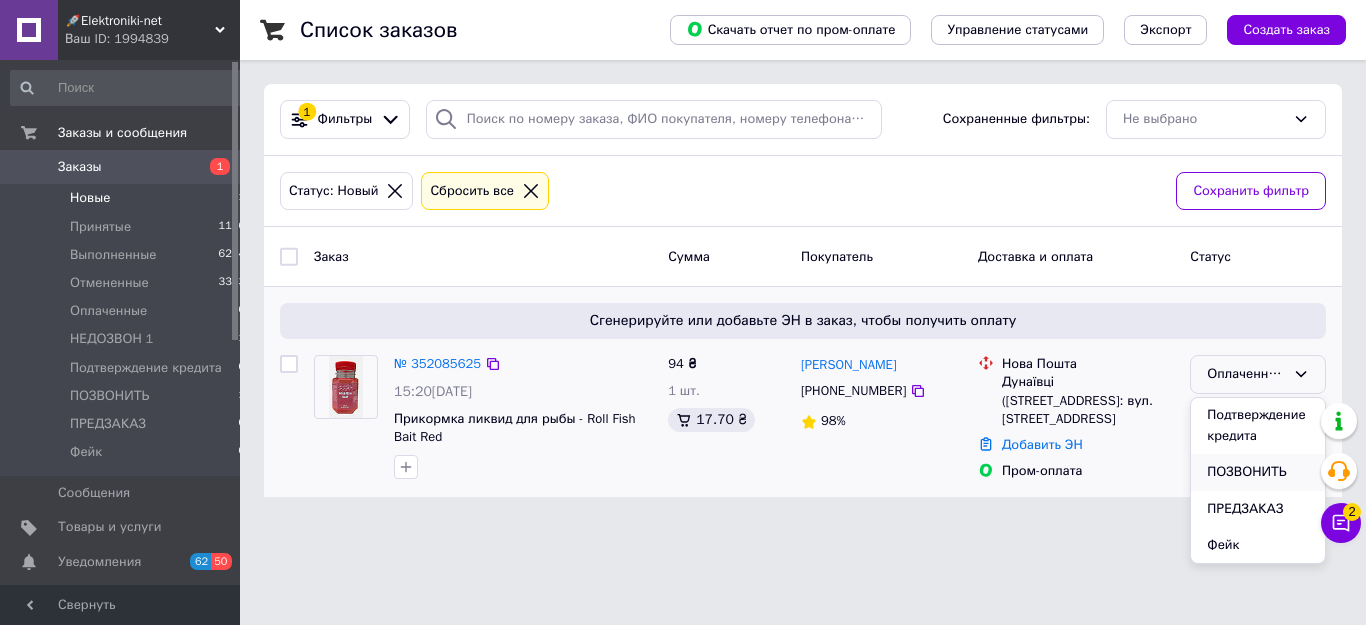 click on "ПОЗВОНИТЬ" at bounding box center [1258, 472] 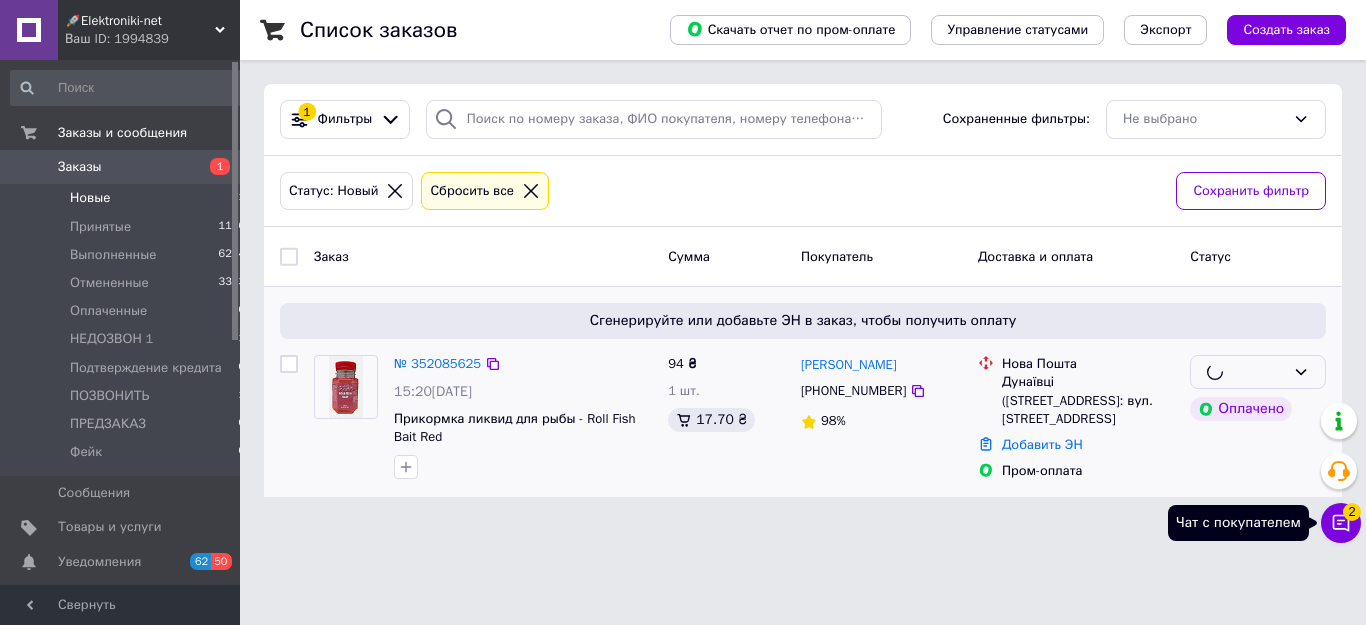 click on "Чат с покупателем 2" at bounding box center [1341, 523] 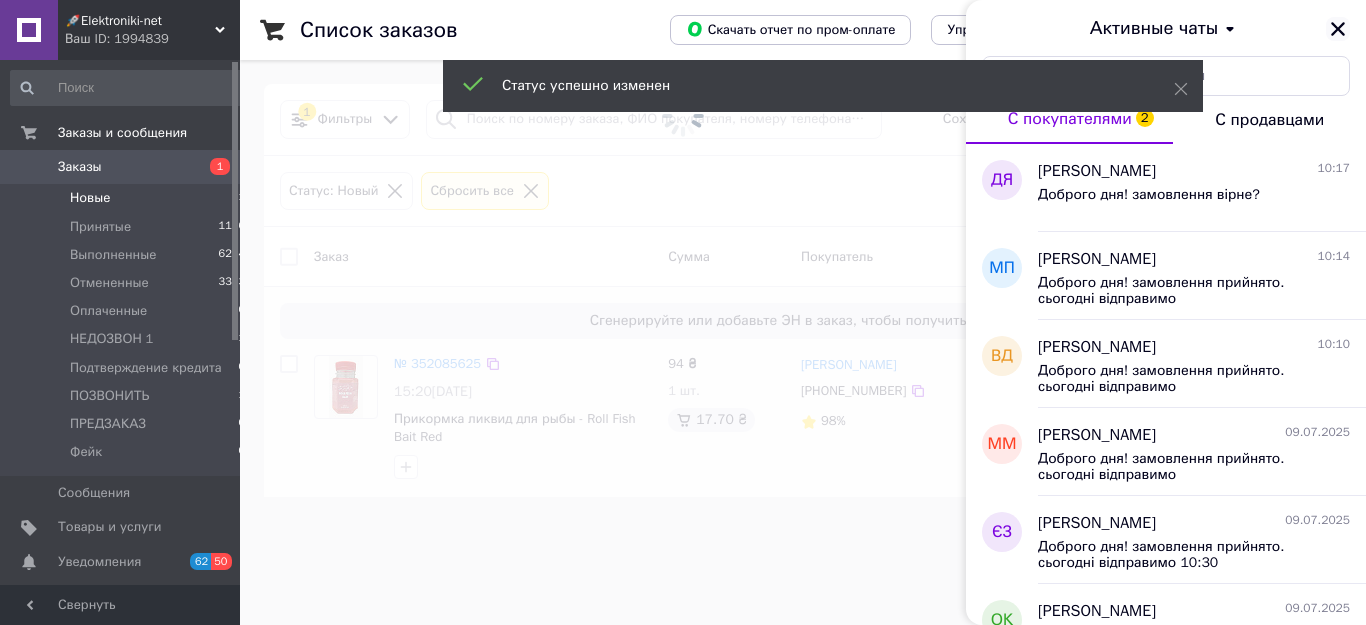 click 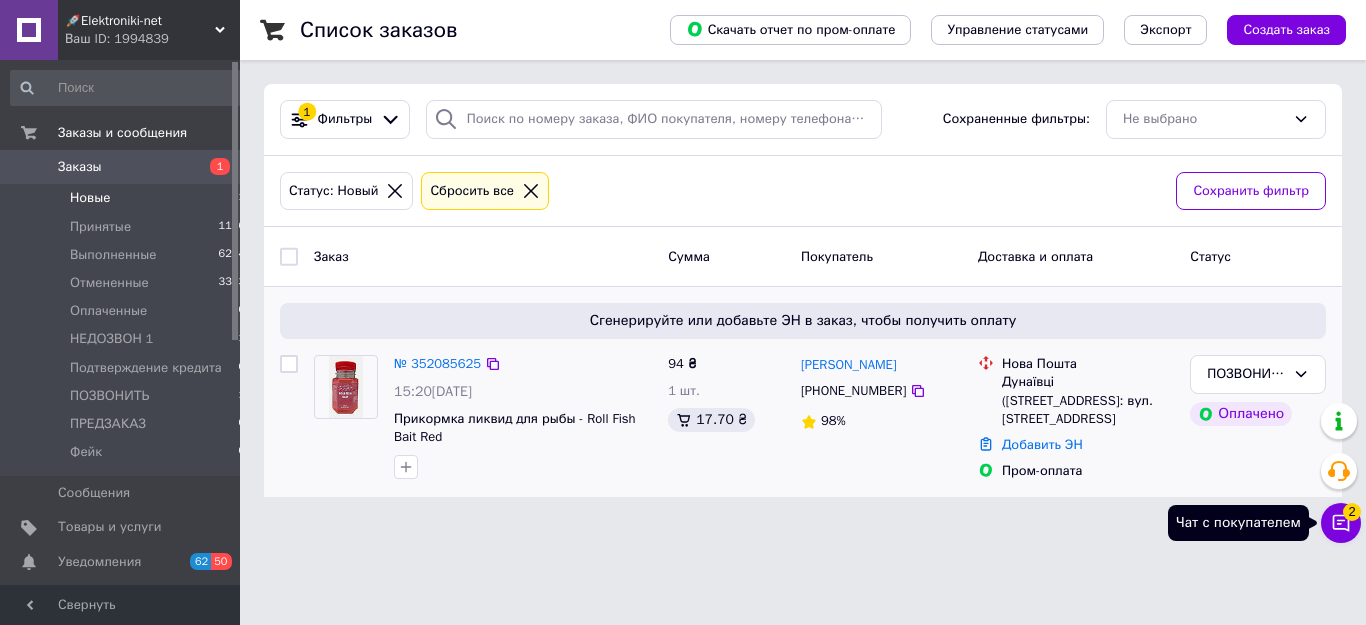 click on "Чат с покупателем 2" at bounding box center (1341, 523) 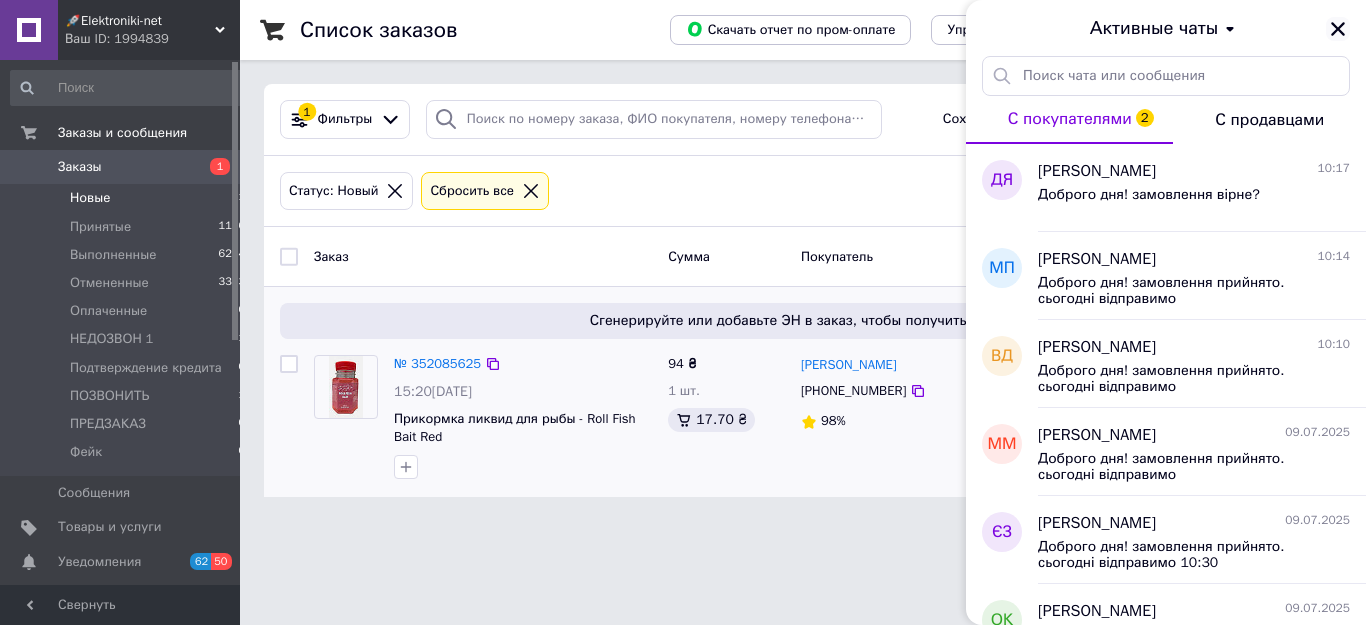 click 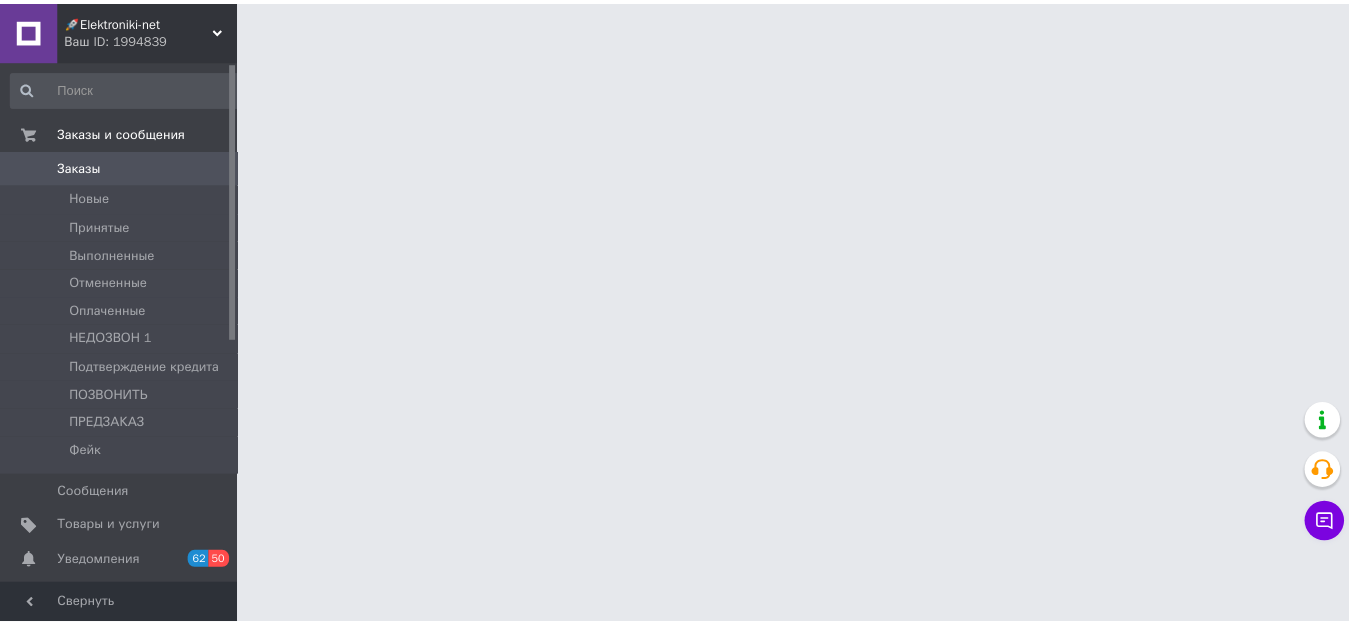 scroll, scrollTop: 0, scrollLeft: 0, axis: both 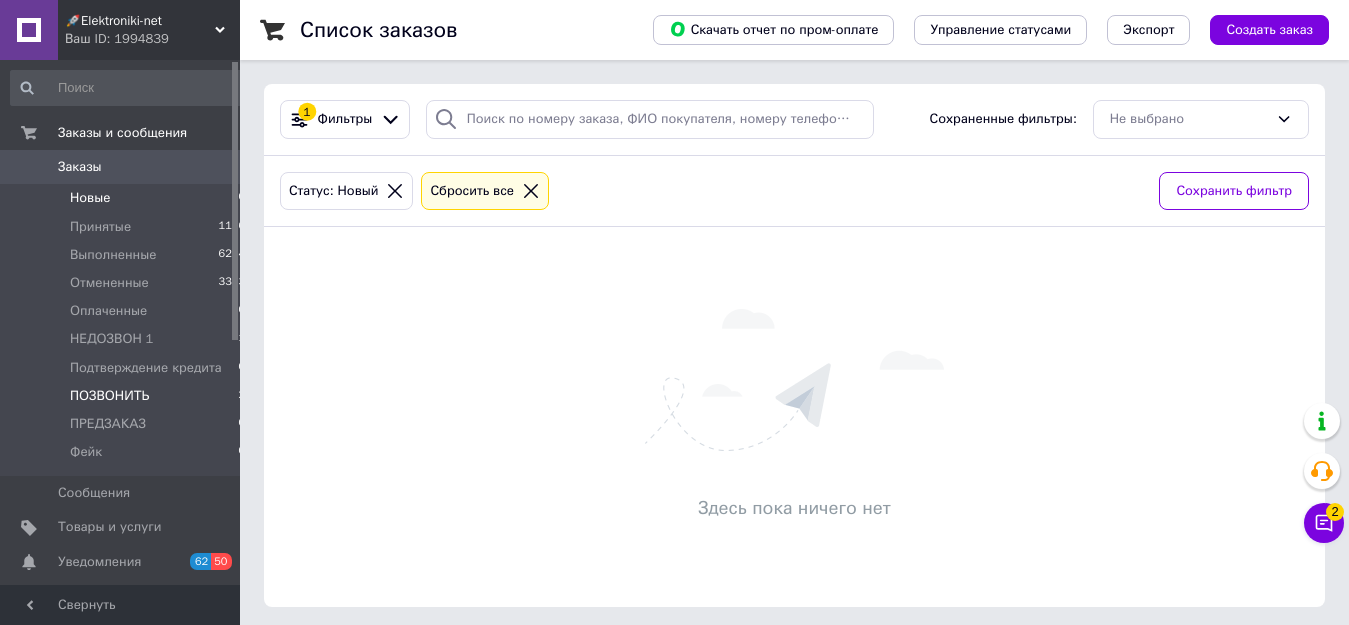 click on "ПОЗВОНИТЬ 2" at bounding box center (128, 396) 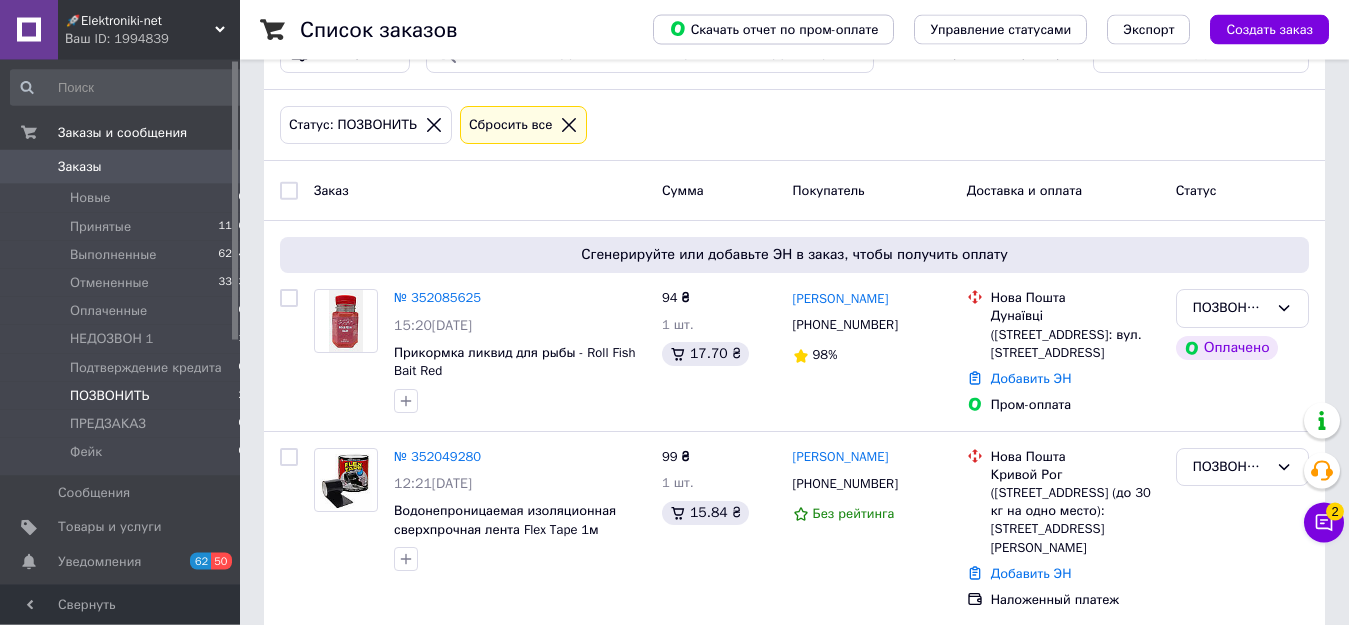 scroll, scrollTop: 109, scrollLeft: 0, axis: vertical 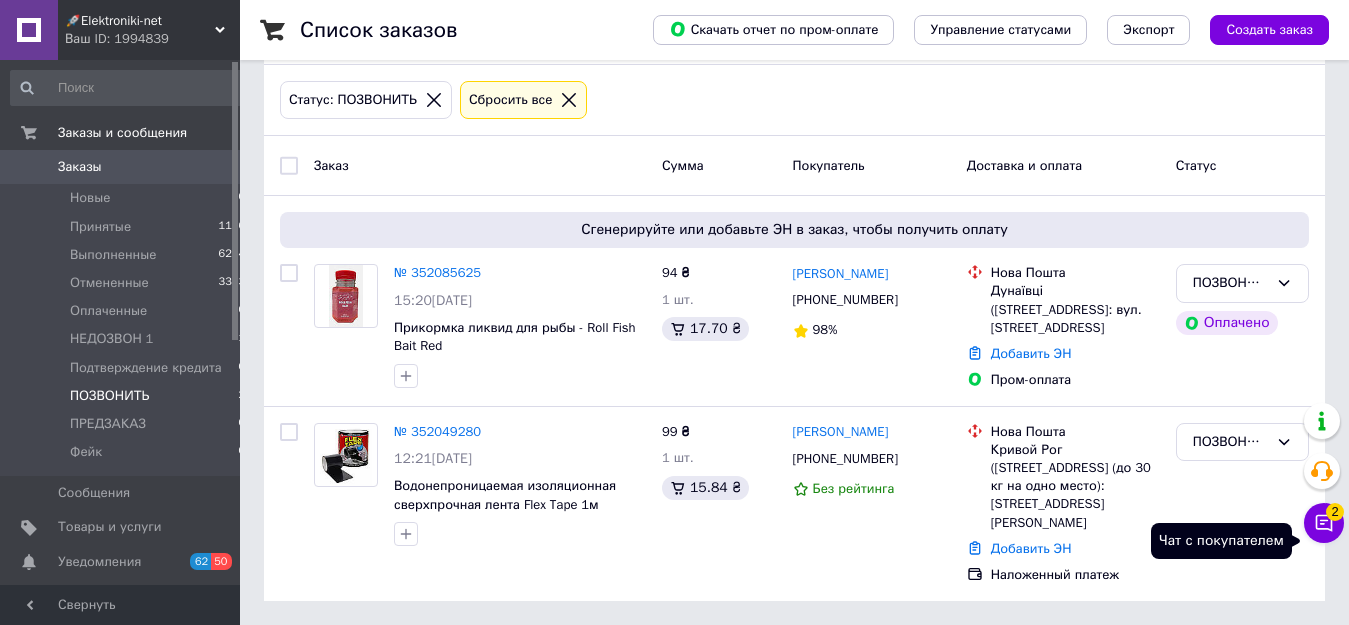 click on "Чат с покупателем 2" at bounding box center [1324, 523] 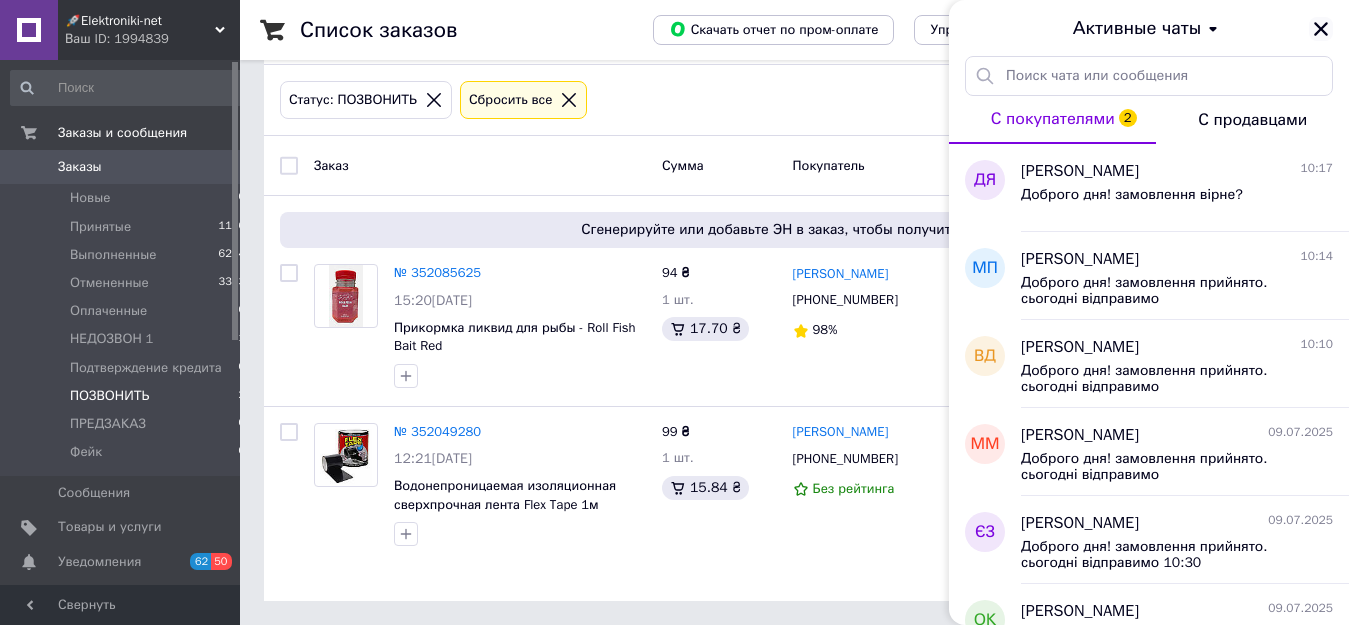 click 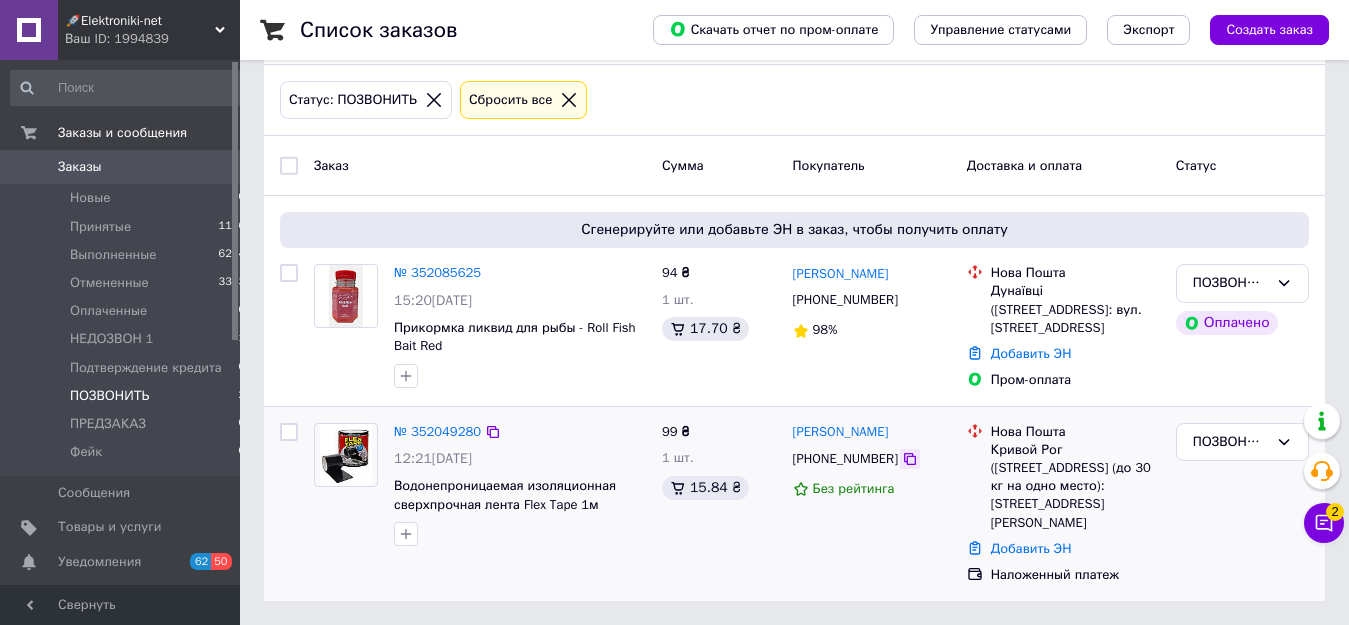 click 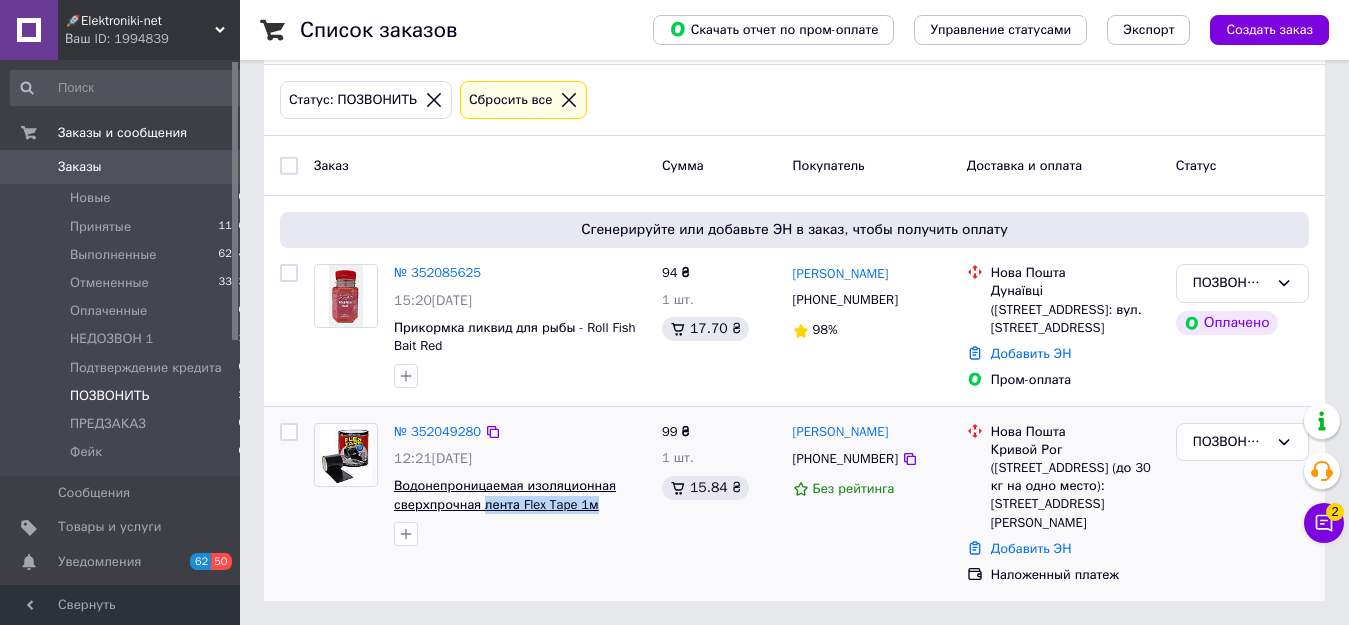 drag, startPoint x: 601, startPoint y: 501, endPoint x: 484, endPoint y: 506, distance: 117.10679 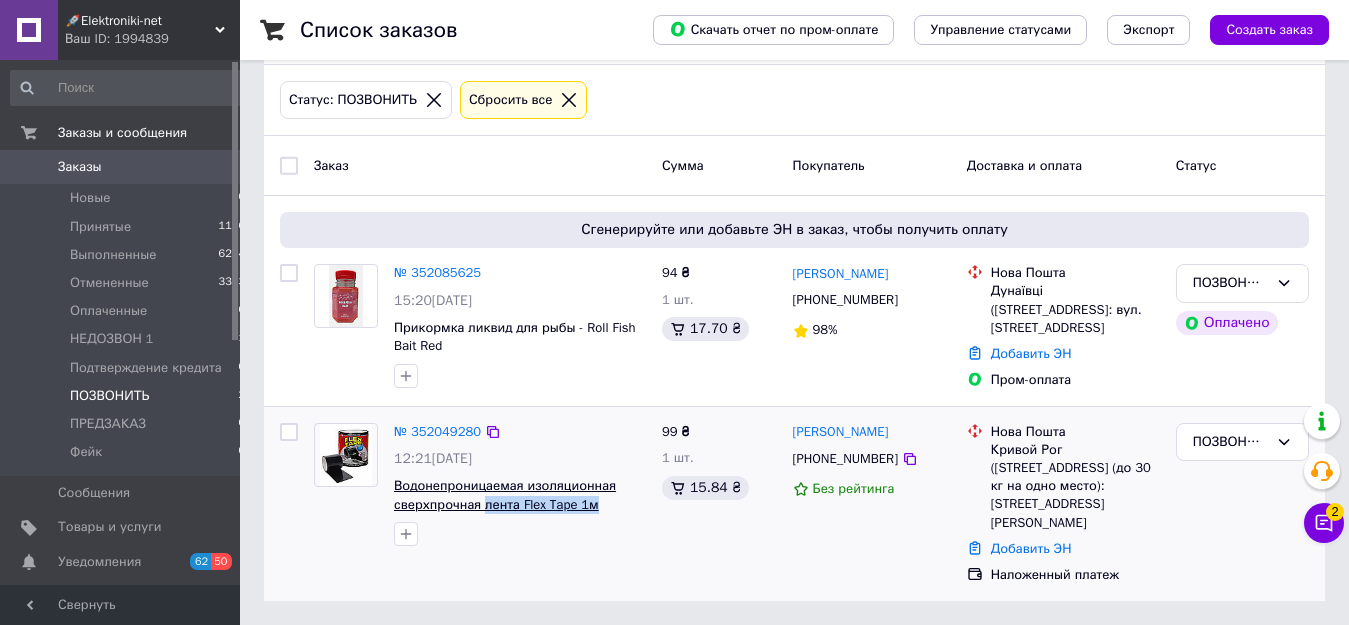 click on "Водонепроницаемая изоляционная сверхпрочная лента Flex Tape 1м" at bounding box center [520, 495] 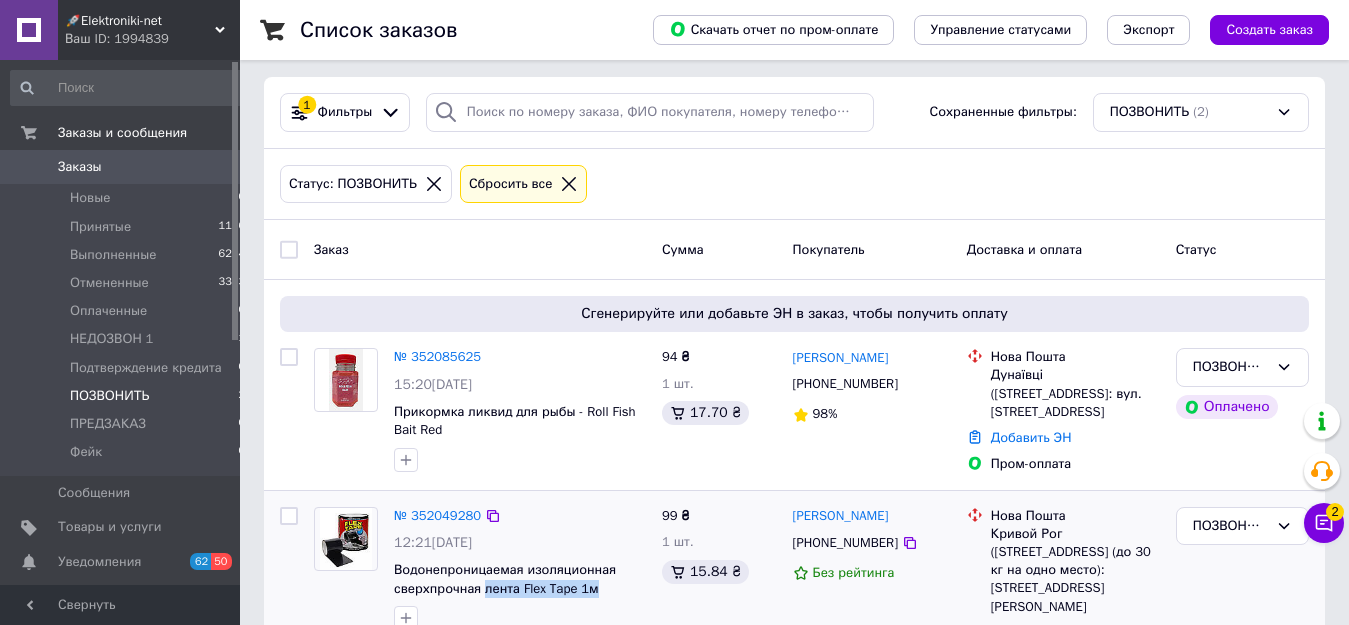 scroll, scrollTop: 109, scrollLeft: 0, axis: vertical 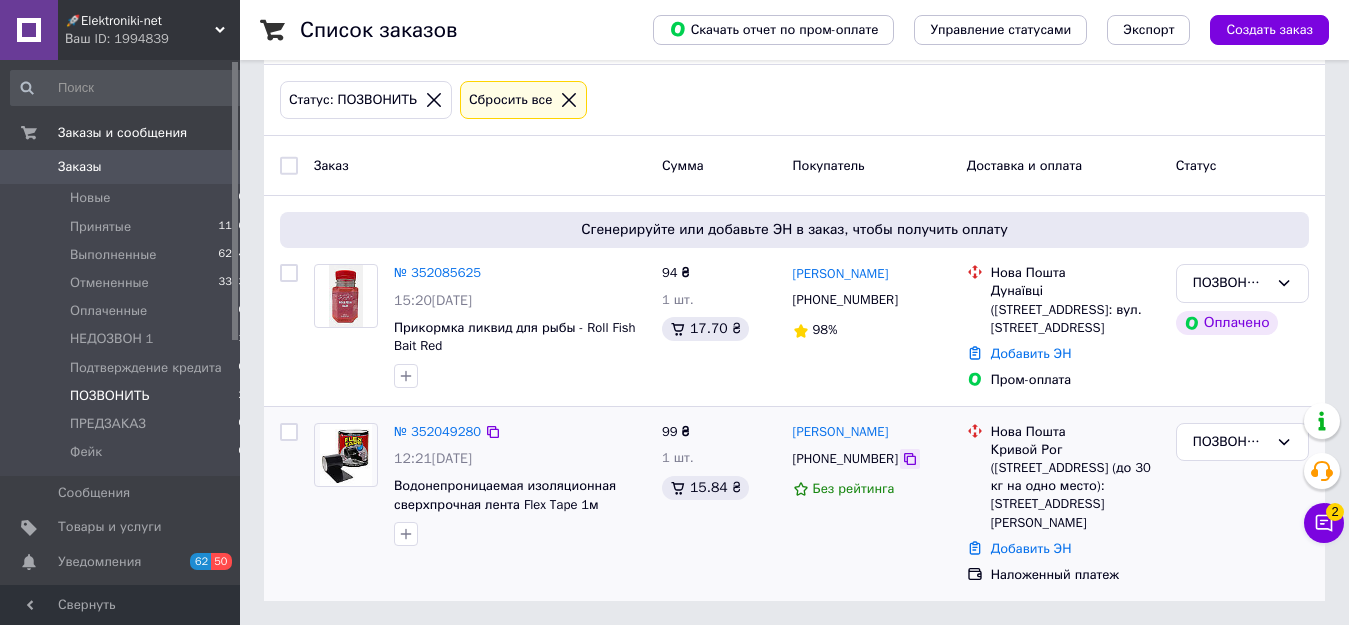 click 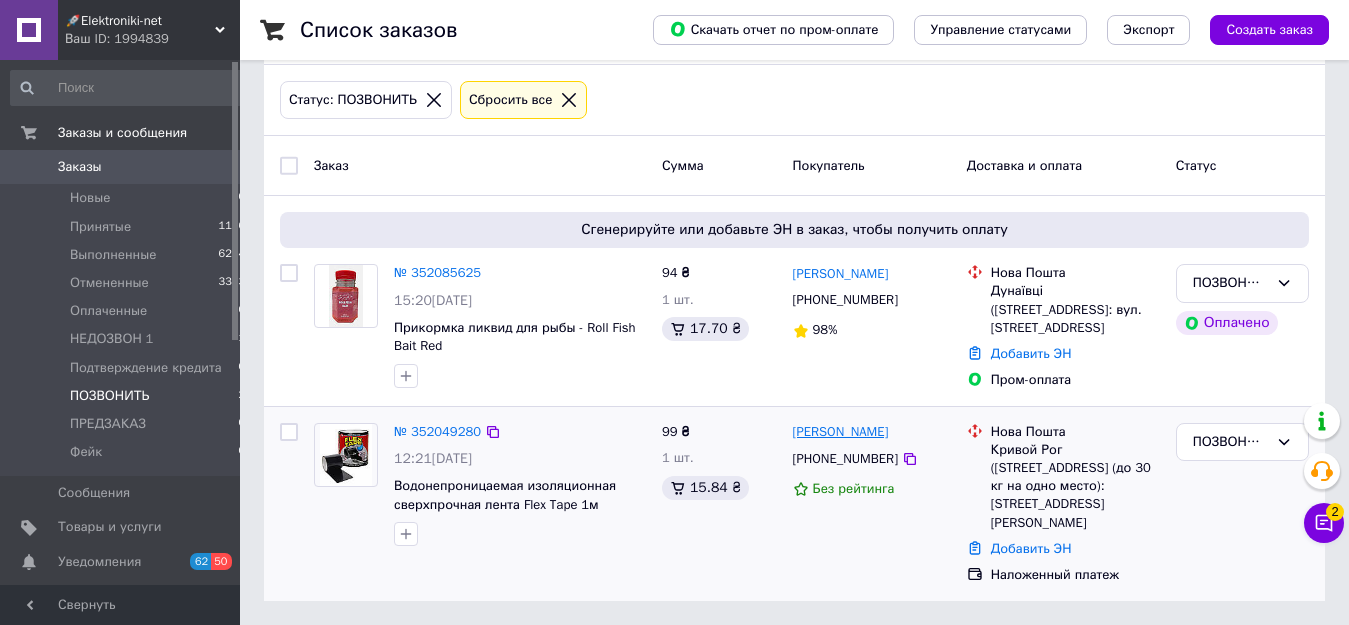drag, startPoint x: 922, startPoint y: 430, endPoint x: 794, endPoint y: 436, distance: 128.14055 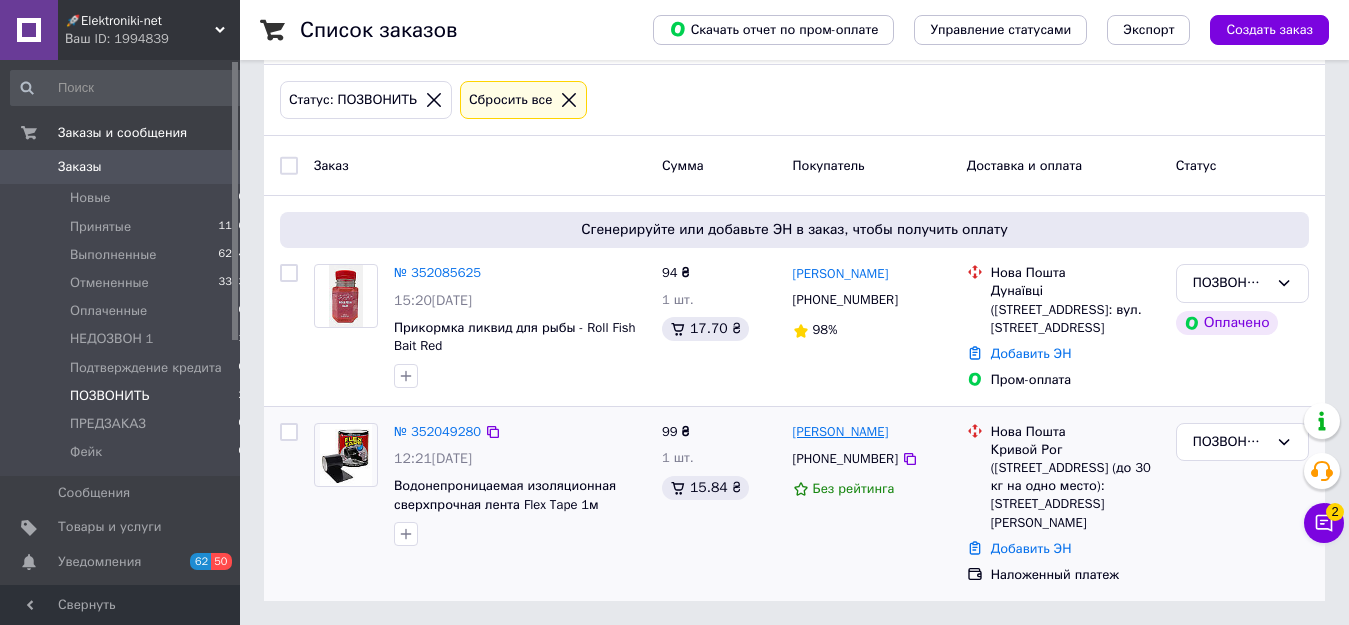 click on "[PERSON_NAME]" at bounding box center (872, 432) 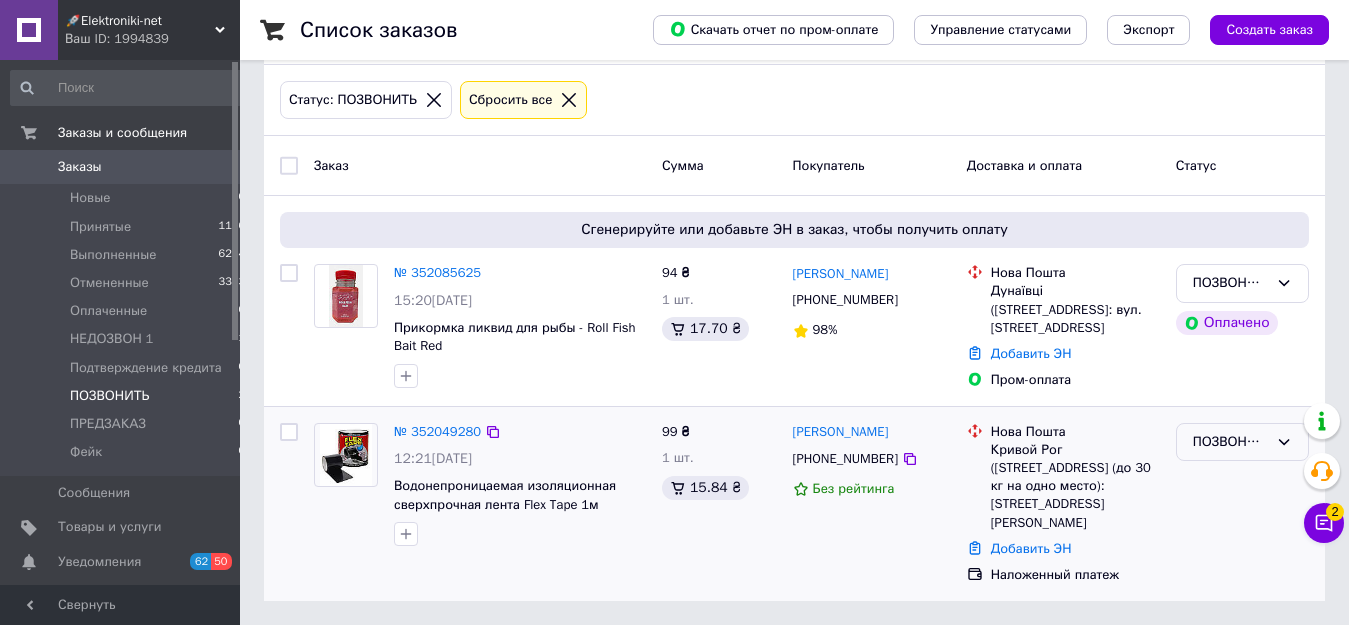 click on "ПОЗВОНИТЬ" at bounding box center [1230, 442] 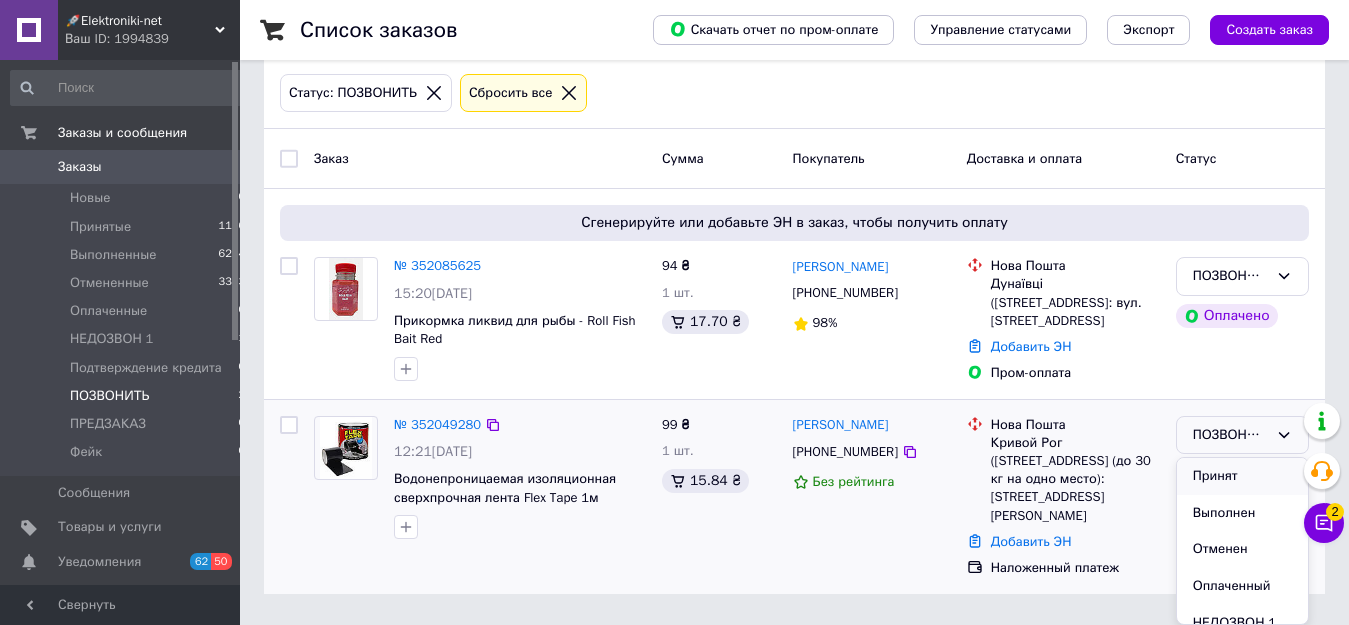 click on "Принят" at bounding box center [1242, 476] 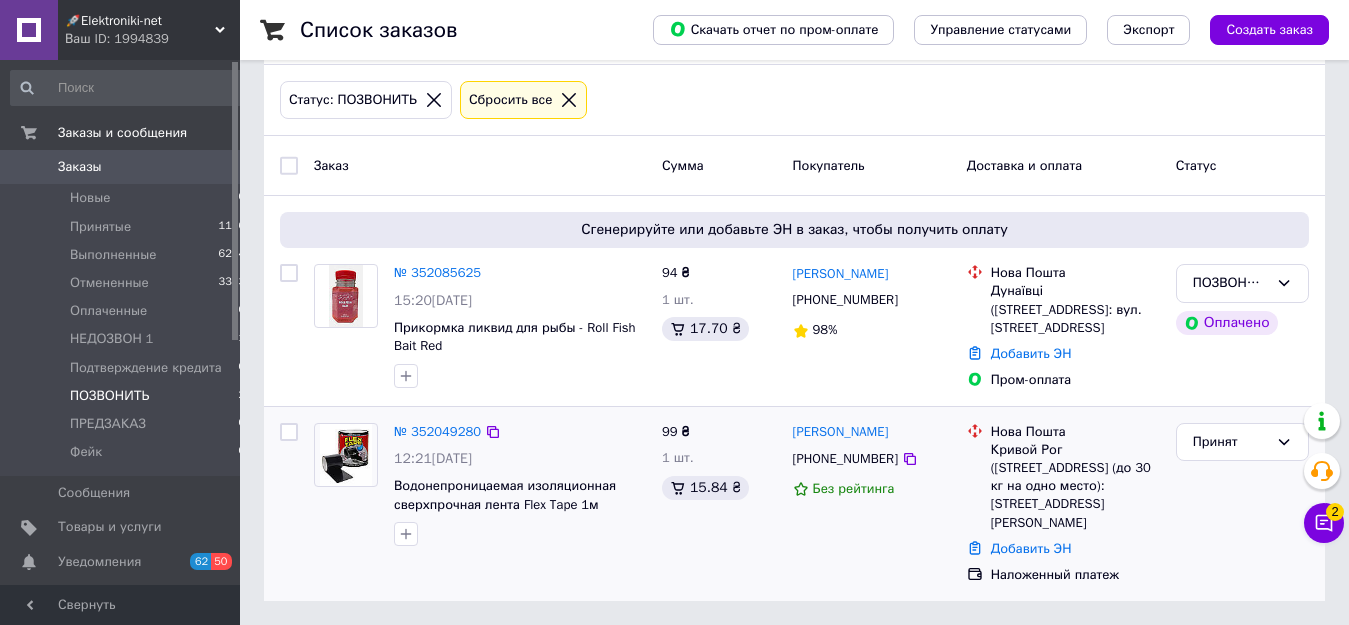 click on "Кривой Рог ([STREET_ADDRESS] (до 30 кг на одно место): [STREET_ADDRESS][PERSON_NAME]" at bounding box center [1075, 486] 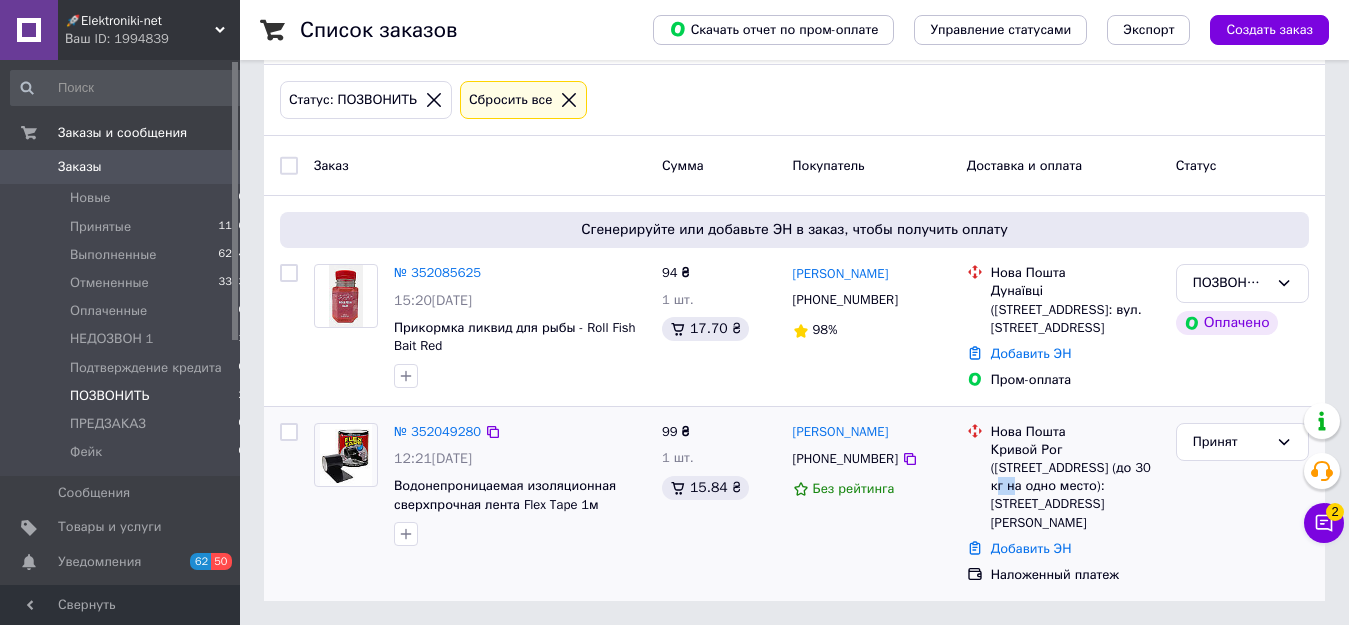 click on "Кривой Рог ([STREET_ADDRESS] (до 30 кг на одно место): [STREET_ADDRESS][PERSON_NAME]" at bounding box center [1075, 486] 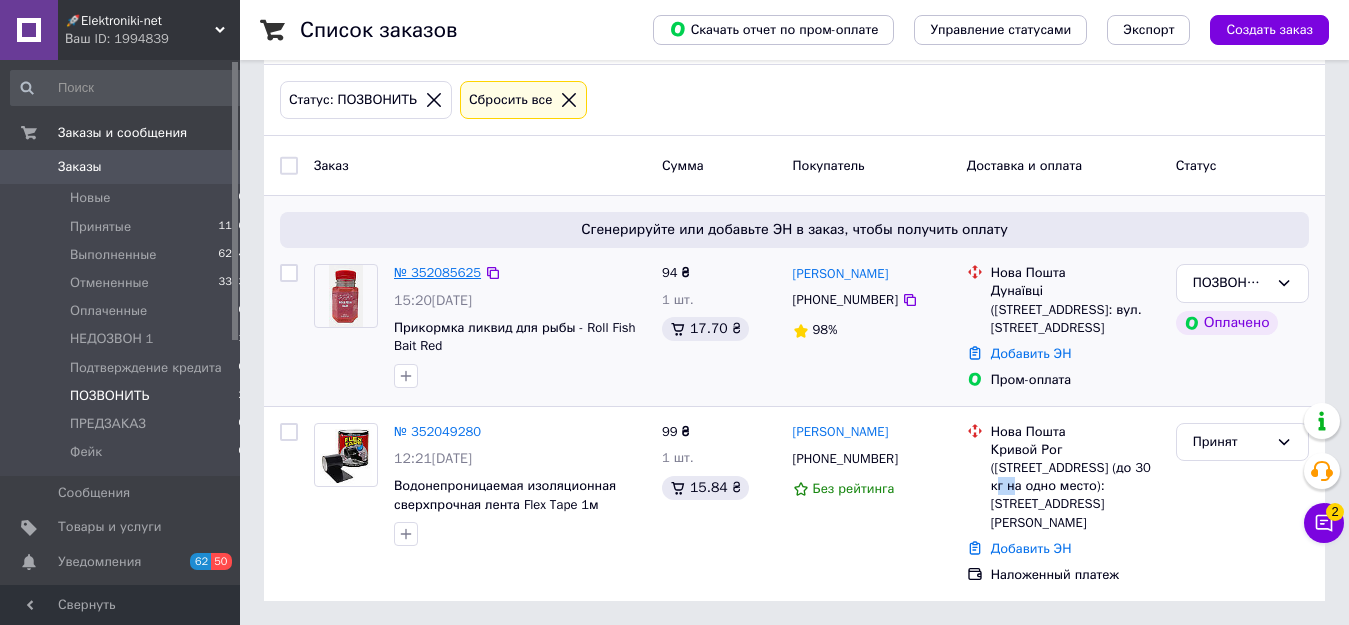 click on "№ 352085625" at bounding box center [437, 272] 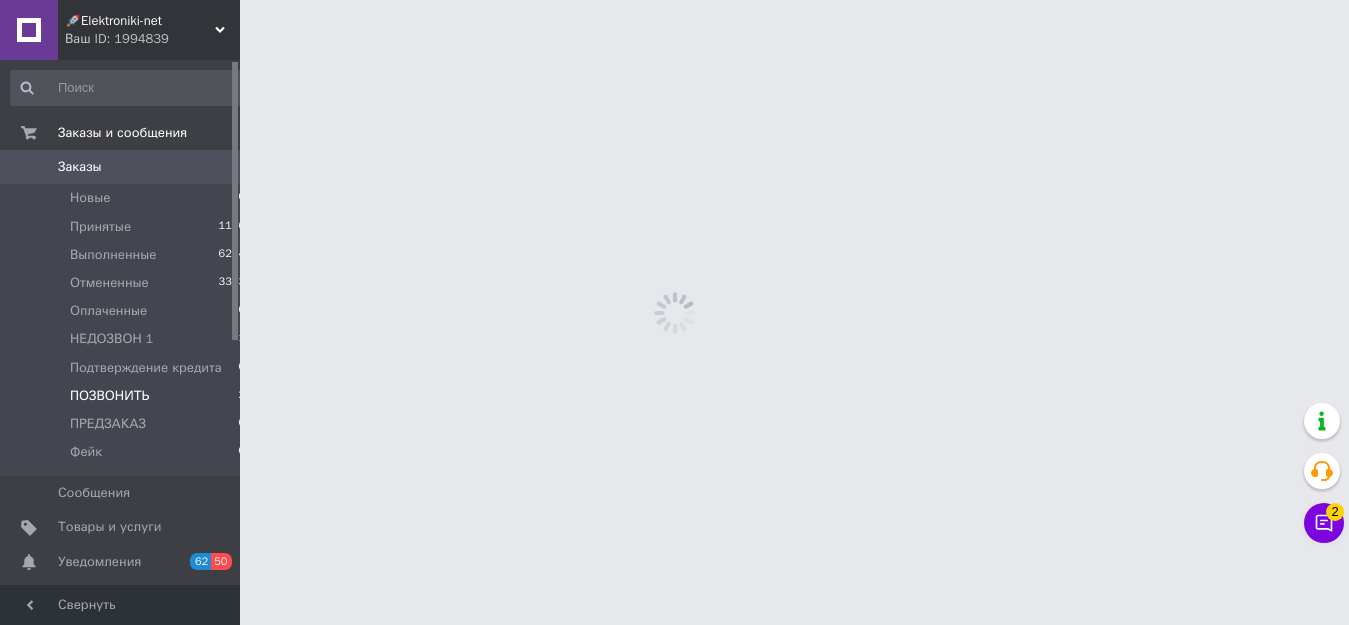 scroll, scrollTop: 0, scrollLeft: 0, axis: both 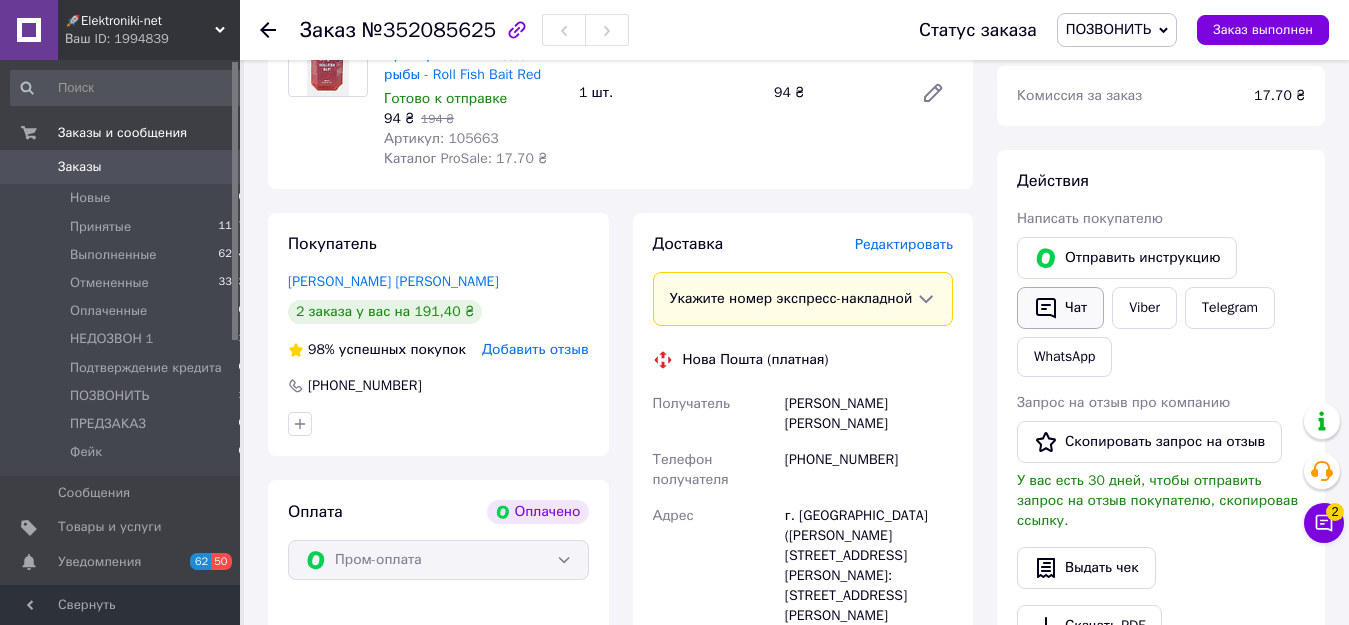 click on "Чат" at bounding box center [1060, 308] 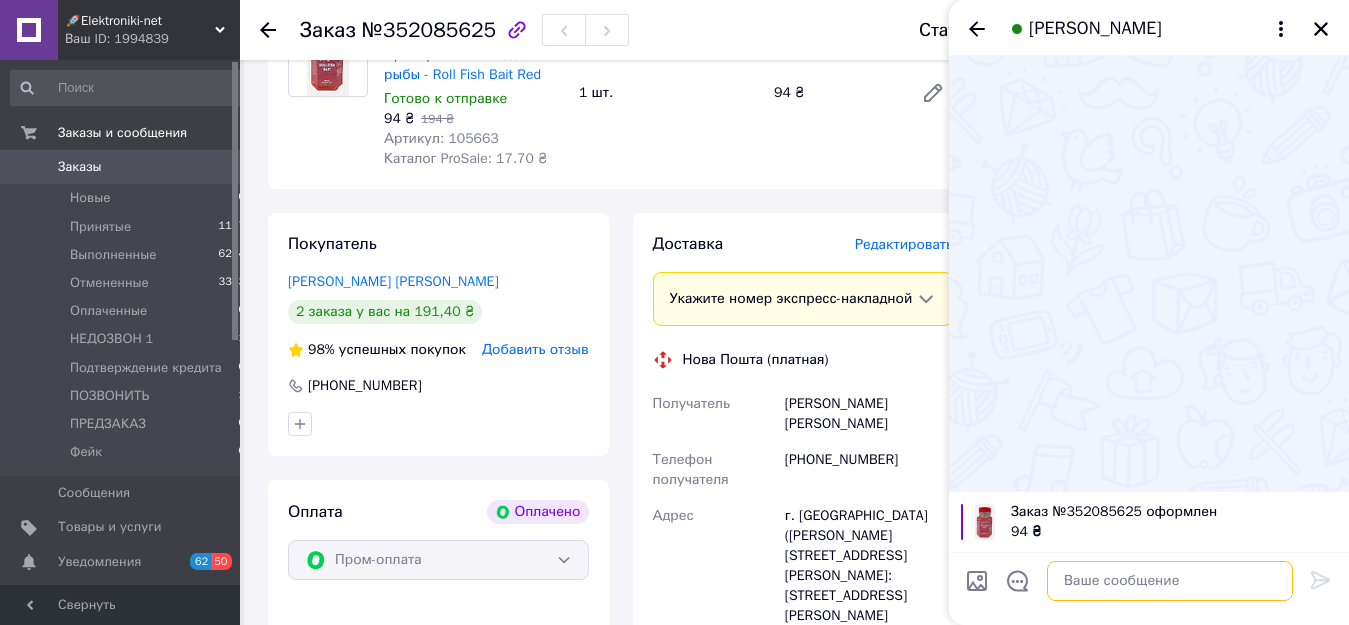 click at bounding box center [1170, 581] 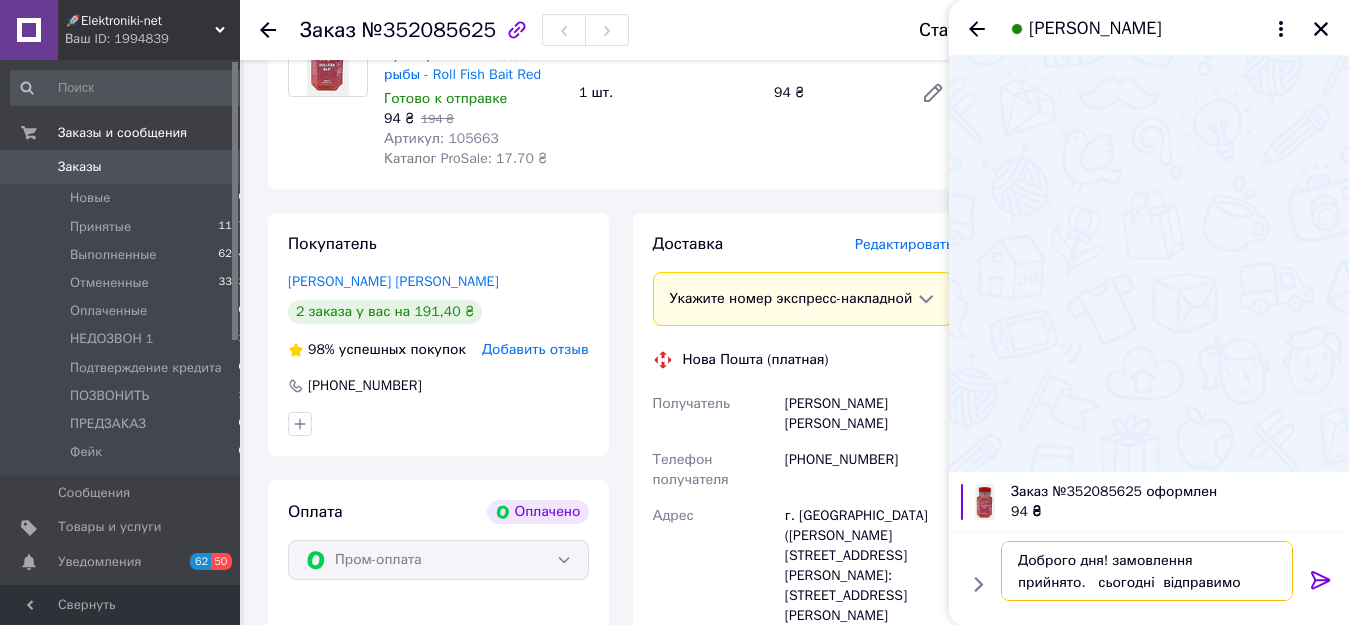 scroll, scrollTop: 2, scrollLeft: 0, axis: vertical 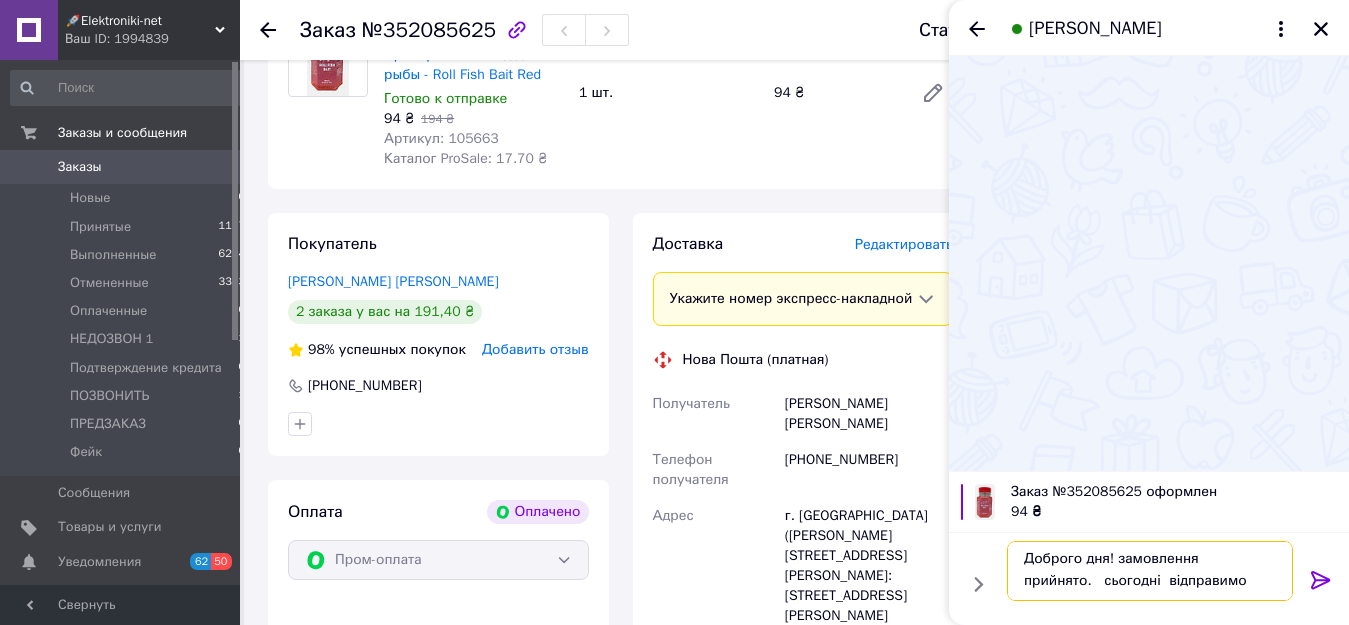 type 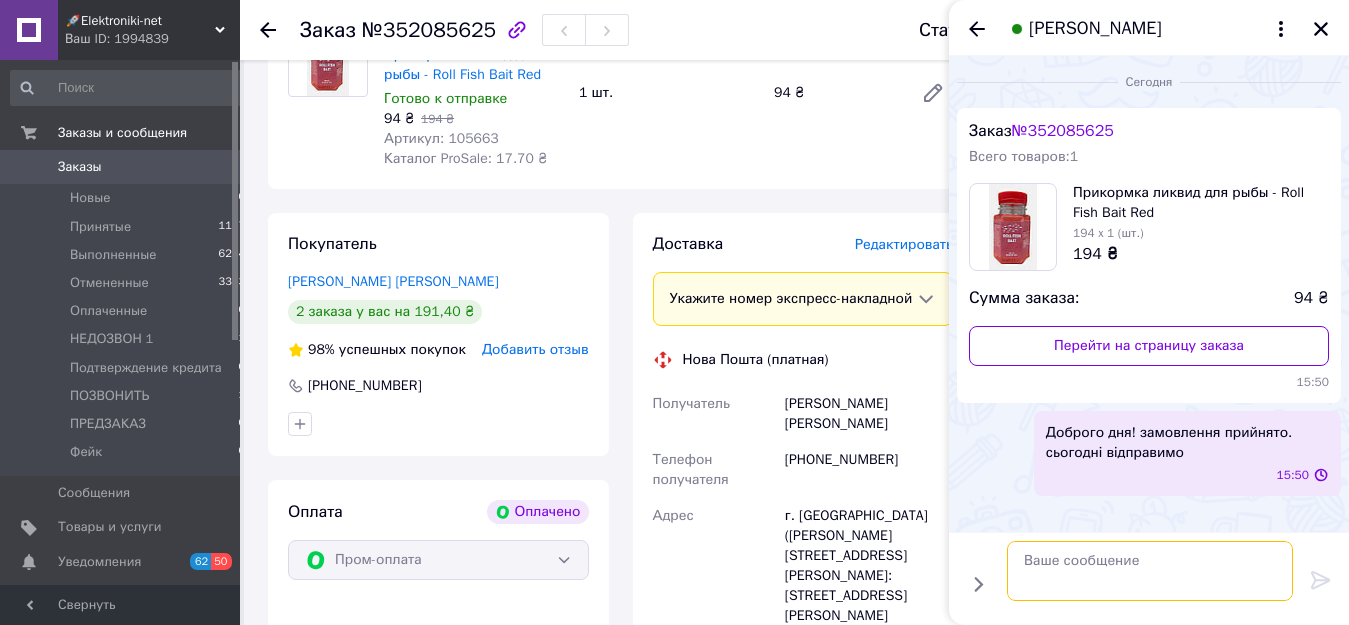 scroll, scrollTop: 0, scrollLeft: 0, axis: both 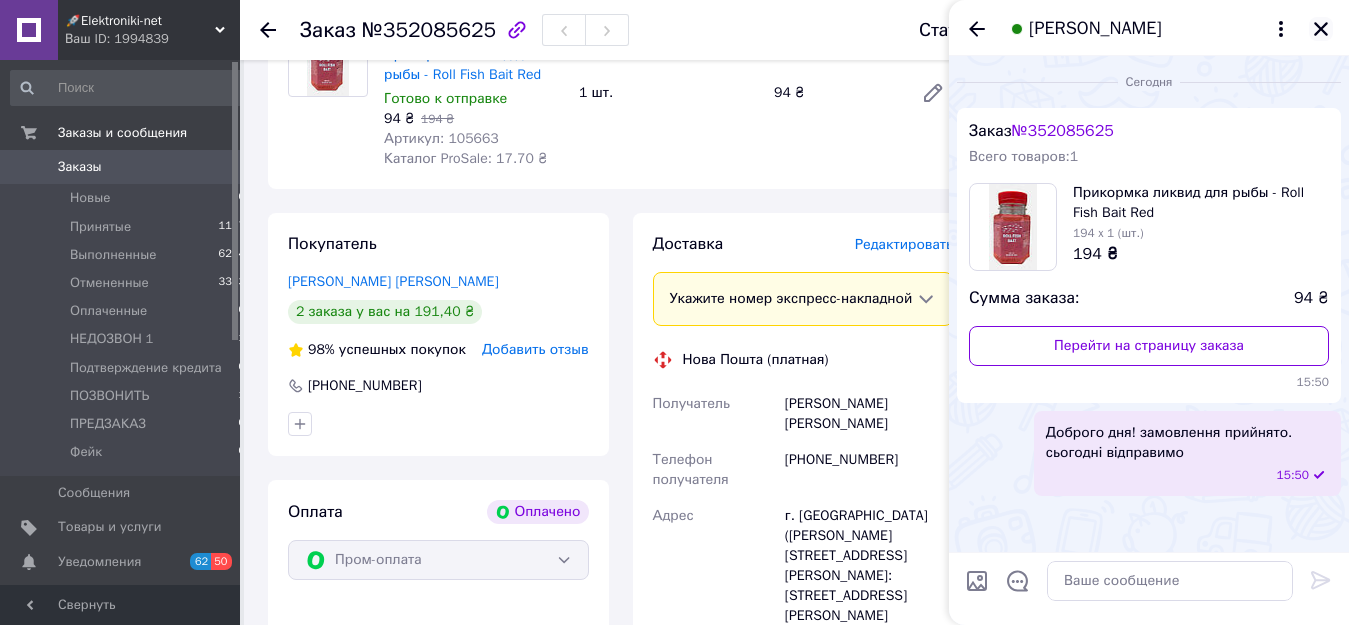 click 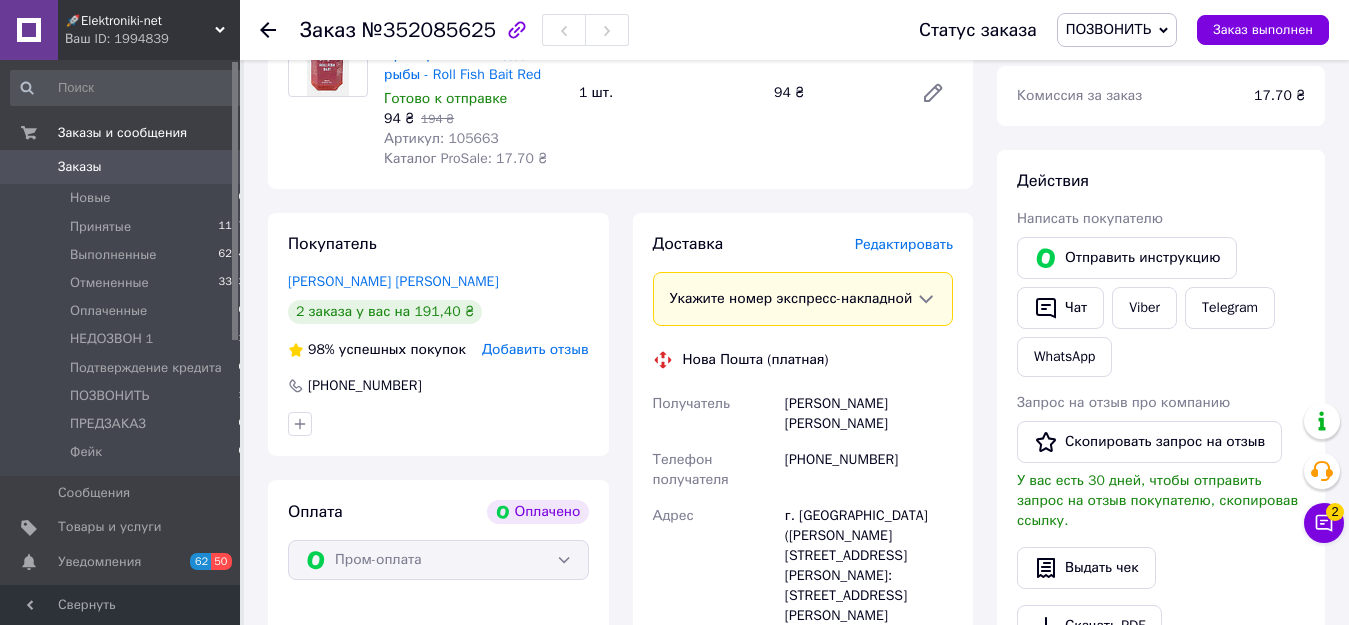 click on "ПОЗВОНИТЬ" at bounding box center (1117, 30) 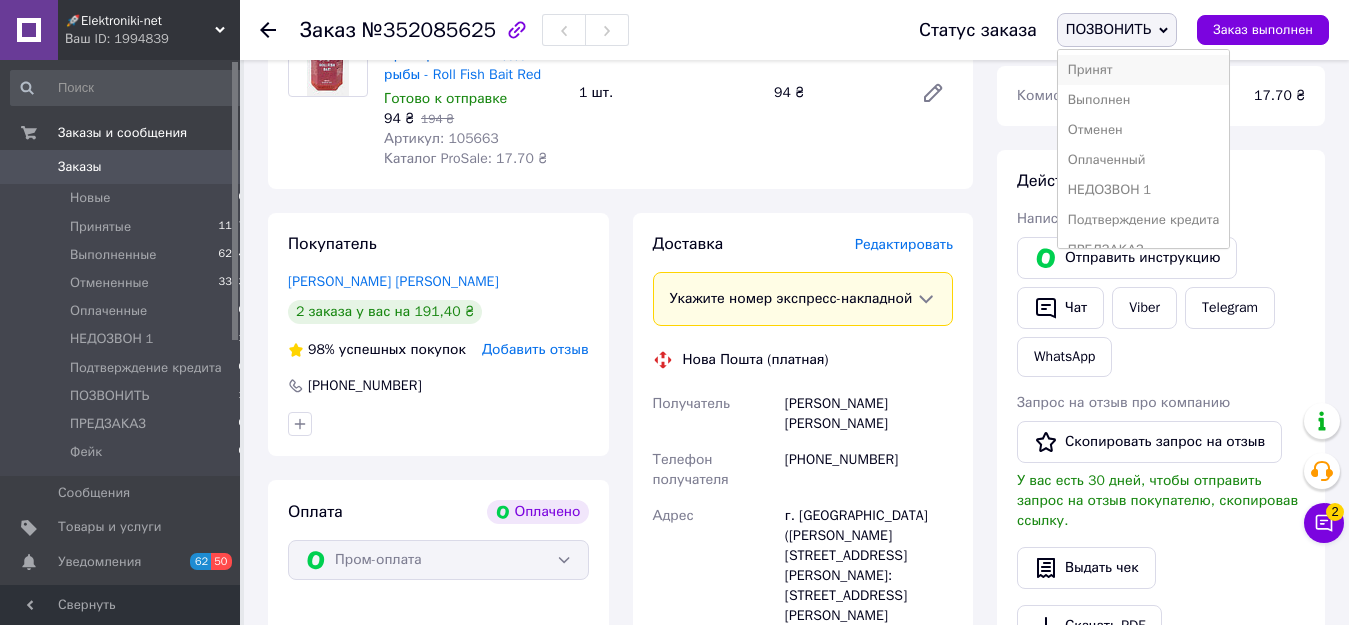 click on "Принят" at bounding box center [1144, 70] 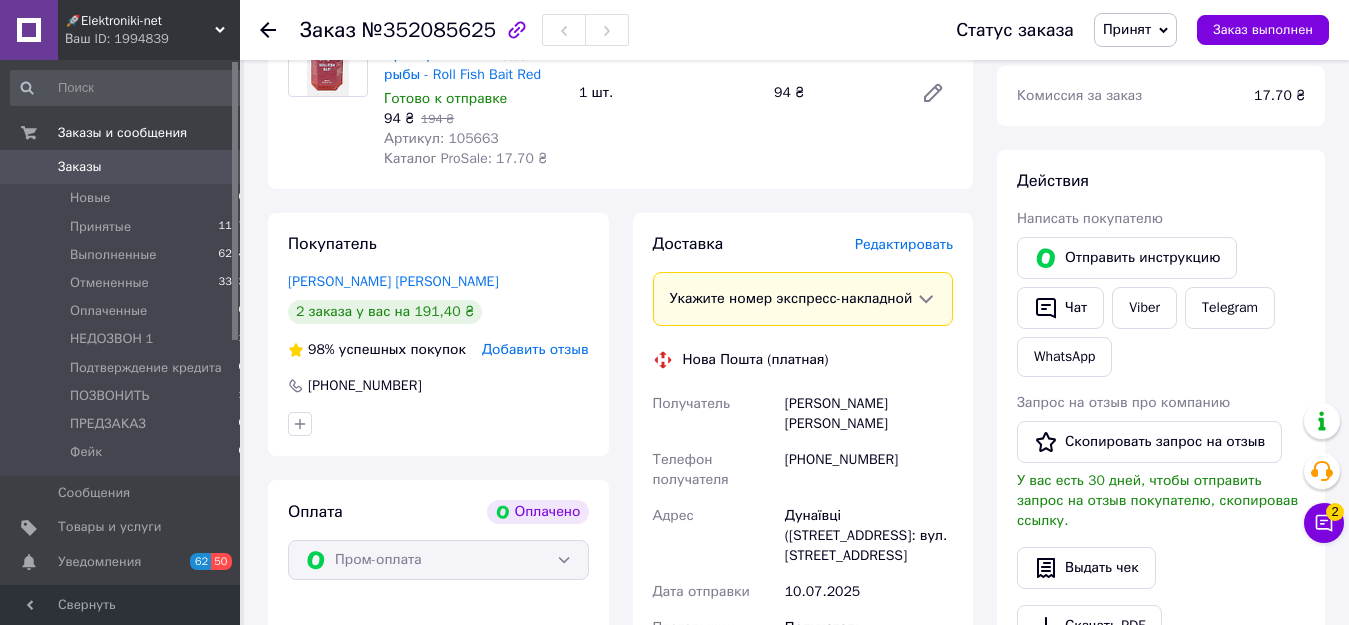 click on "Шкорбецький Михайло" at bounding box center (869, 414) 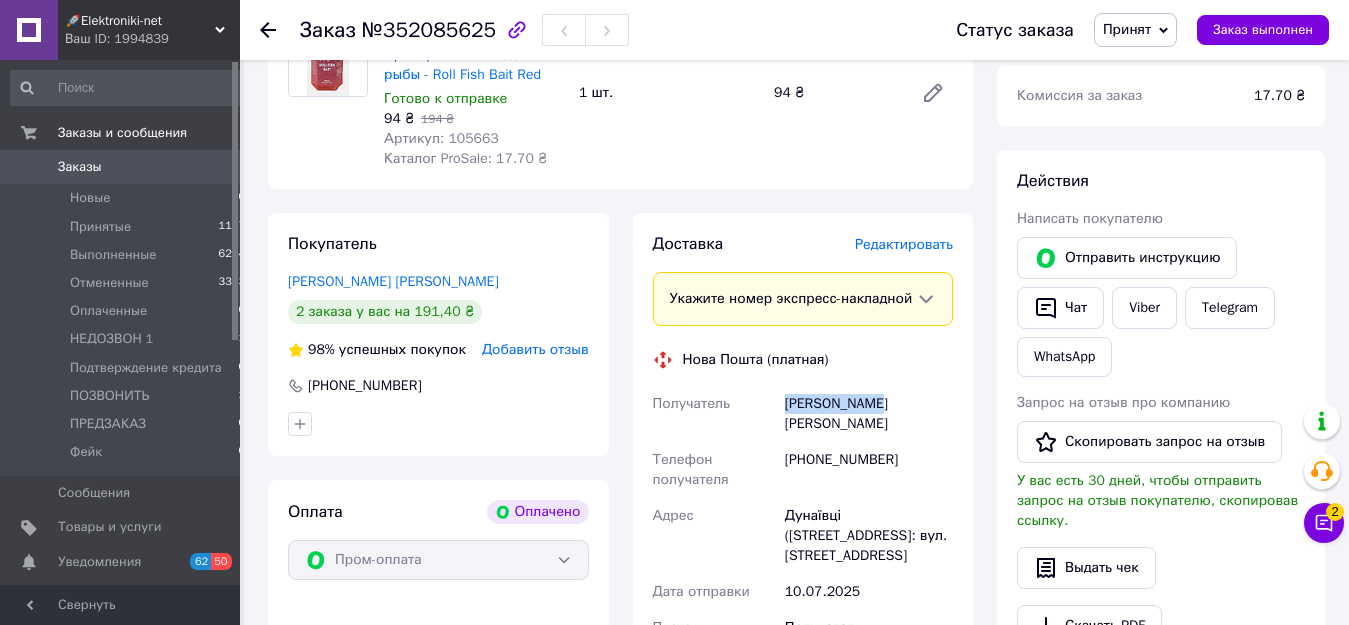 click on "Шкорбецький Михайло" at bounding box center (869, 414) 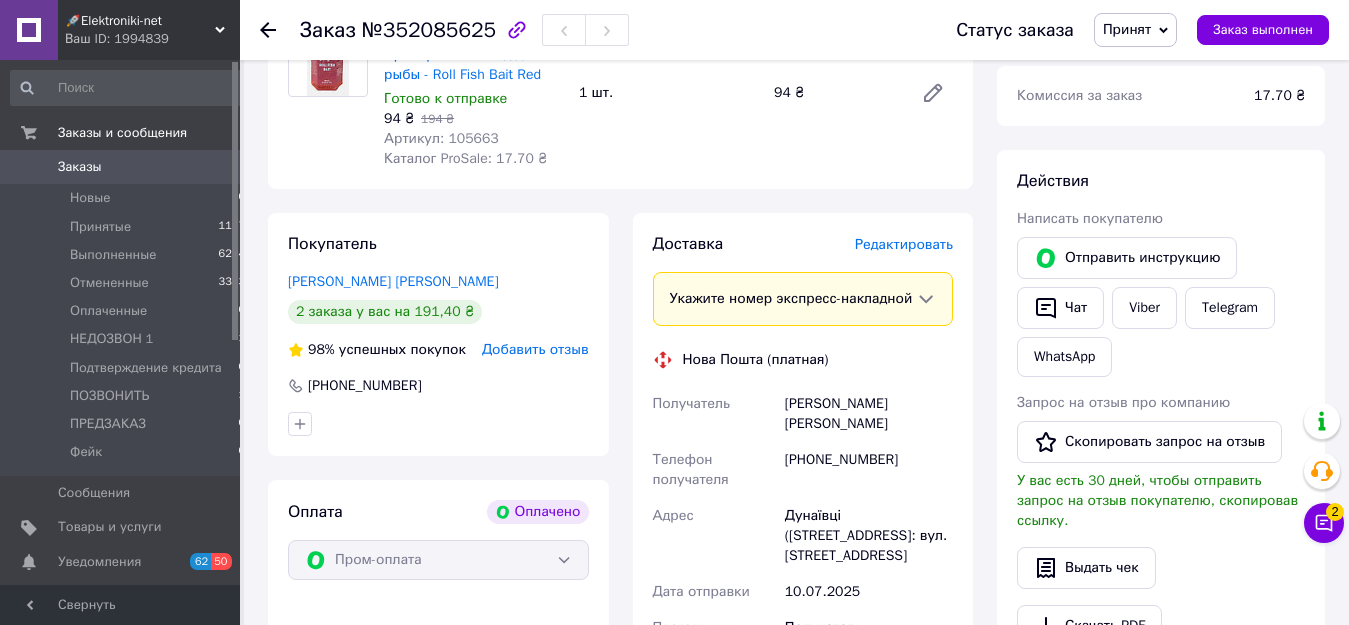 click on "Шкорбецький Михайло" at bounding box center [869, 414] 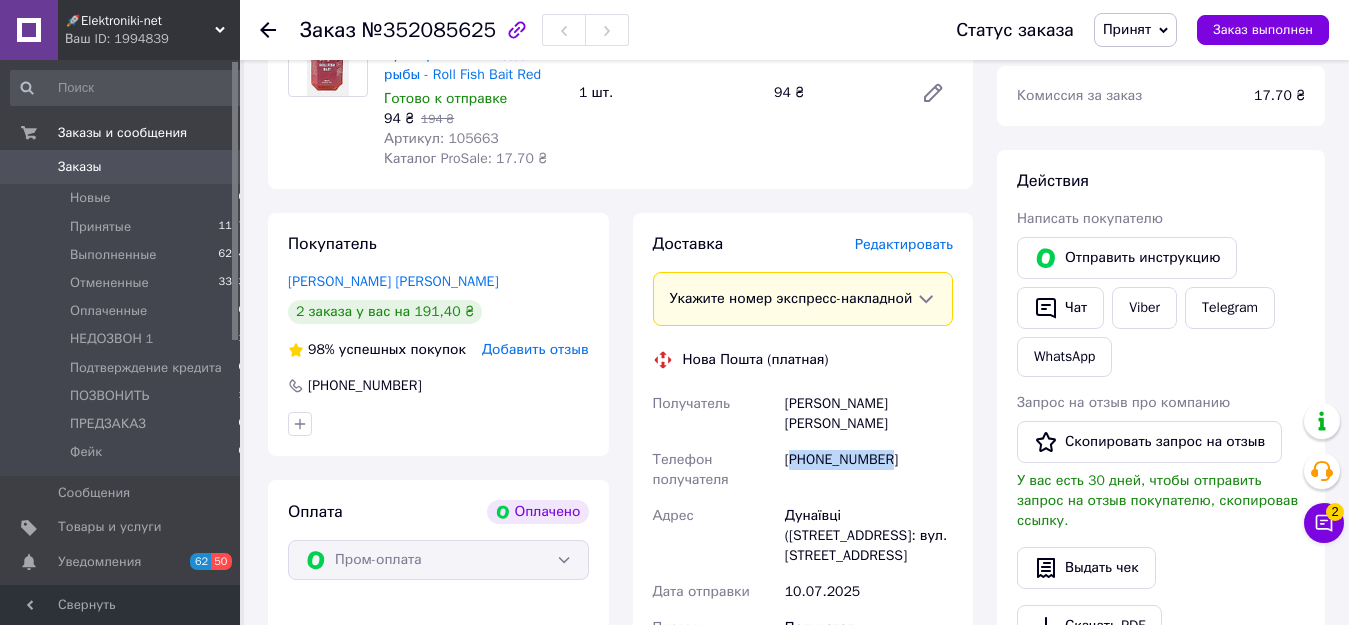 click on "+380674550198" at bounding box center (869, 470) 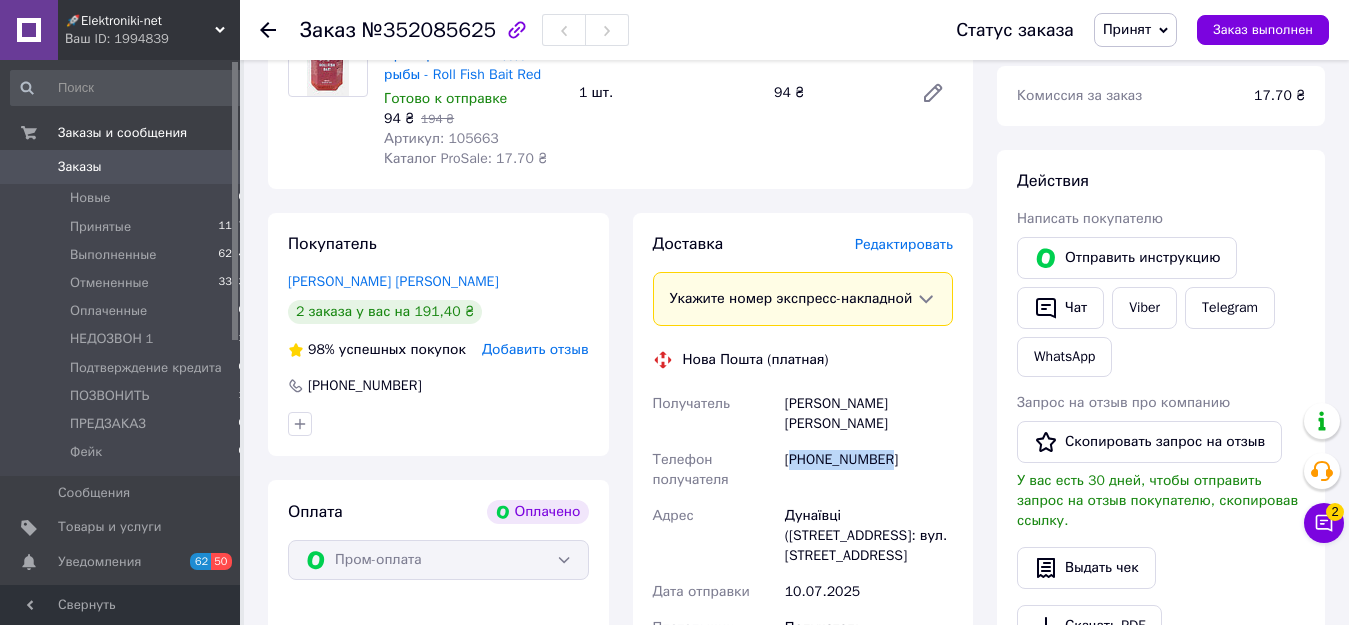 copy on "380674550198" 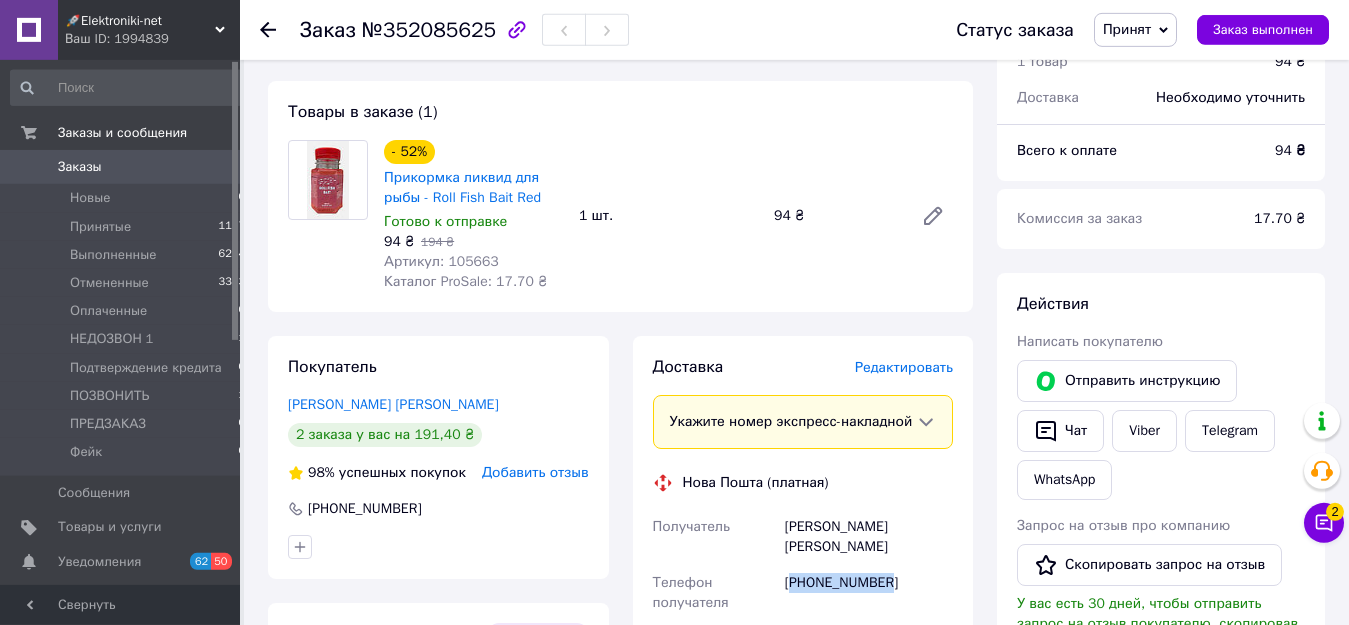 scroll, scrollTop: 612, scrollLeft: 0, axis: vertical 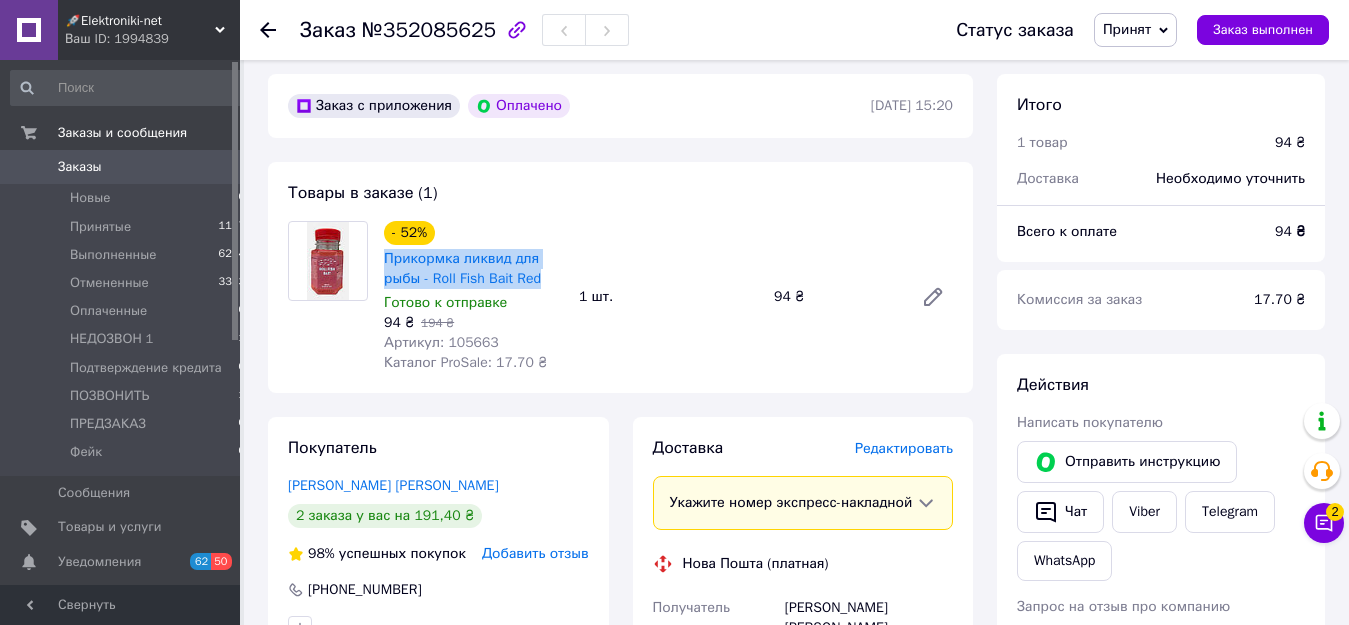 drag, startPoint x: 379, startPoint y: 259, endPoint x: 539, endPoint y: 283, distance: 161.79 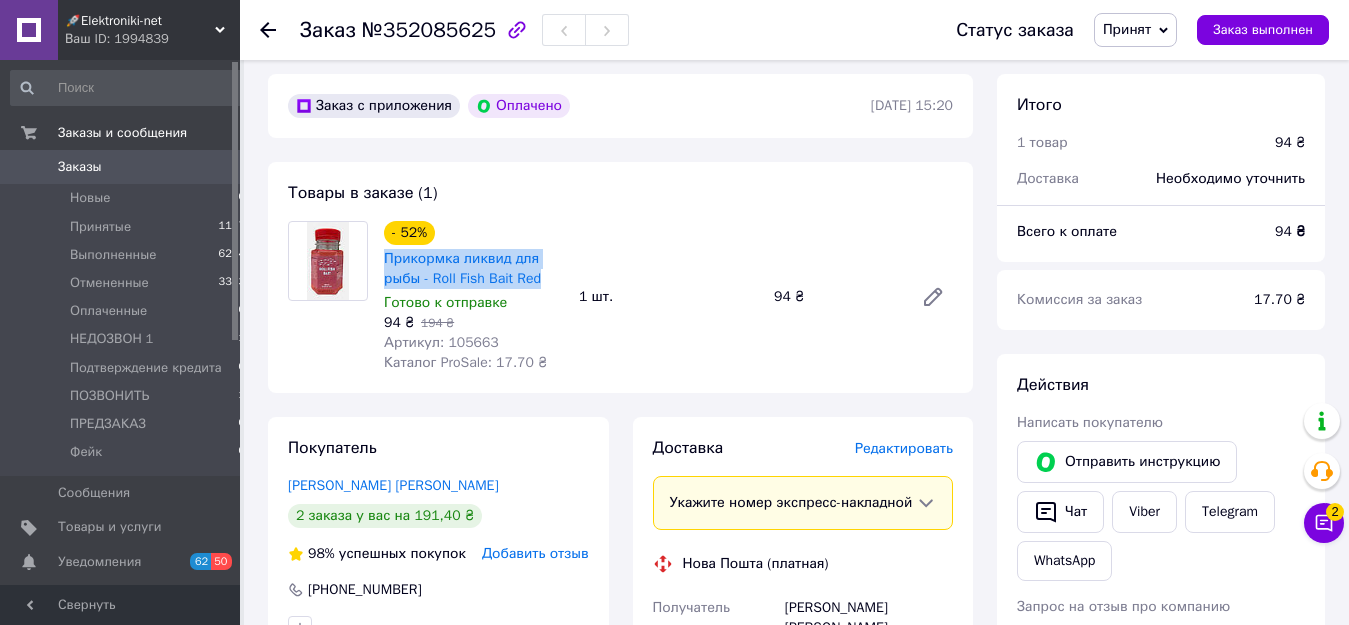 click on "- 52% Прикормка ликвид для рыбы - Roll Fish Bait Red Готово к отправке 94 ₴   194 ₴ Артикул: 105663 Каталог ProSale: 17.70 ₴" at bounding box center [473, 297] 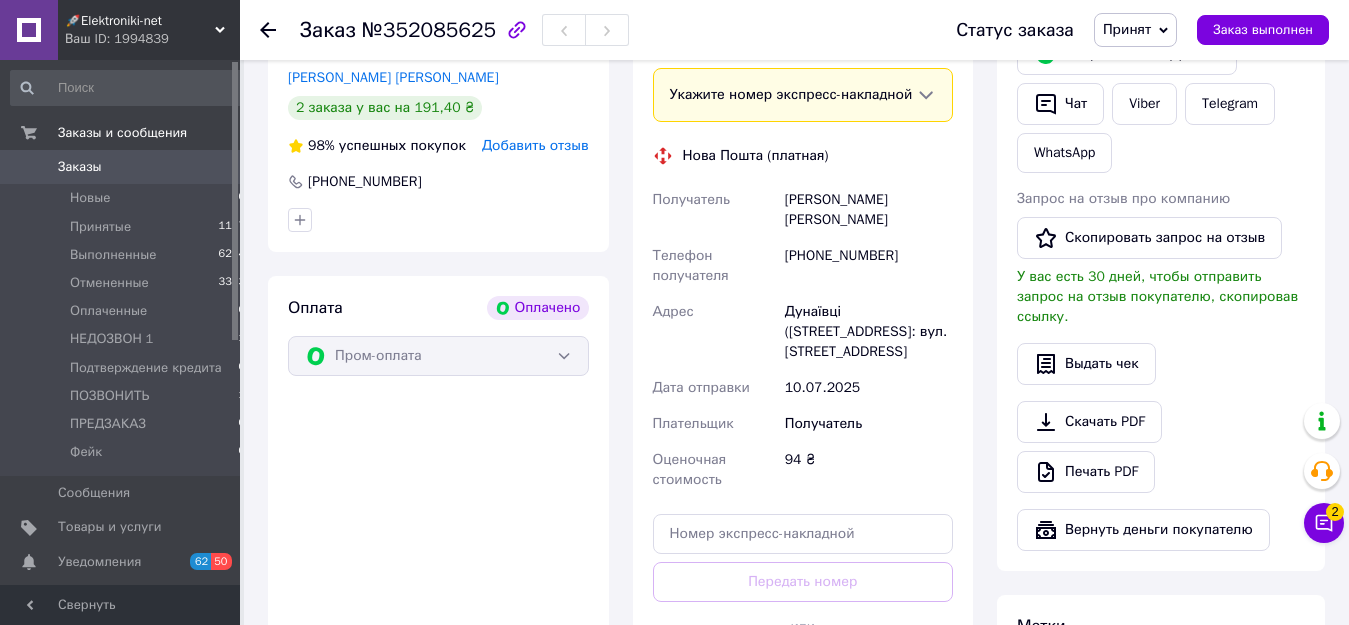 click on "Дунаївці (Хмельницька обл., Кам'янець-Подільський р-н.), №1: вул. Могилівська, 24/2" at bounding box center (869, 332) 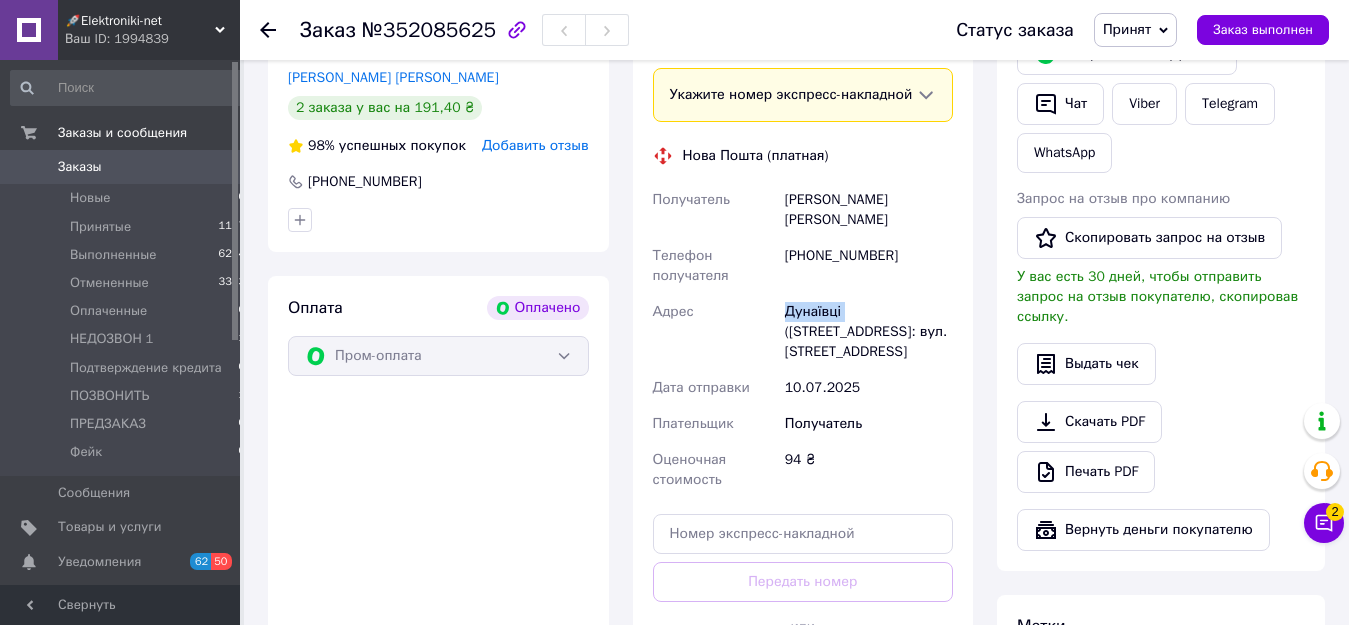 click on "Дунаївці (Хмельницька обл., Кам'янець-Подільський р-н.), №1: вул. Могилівська, 24/2" at bounding box center [869, 332] 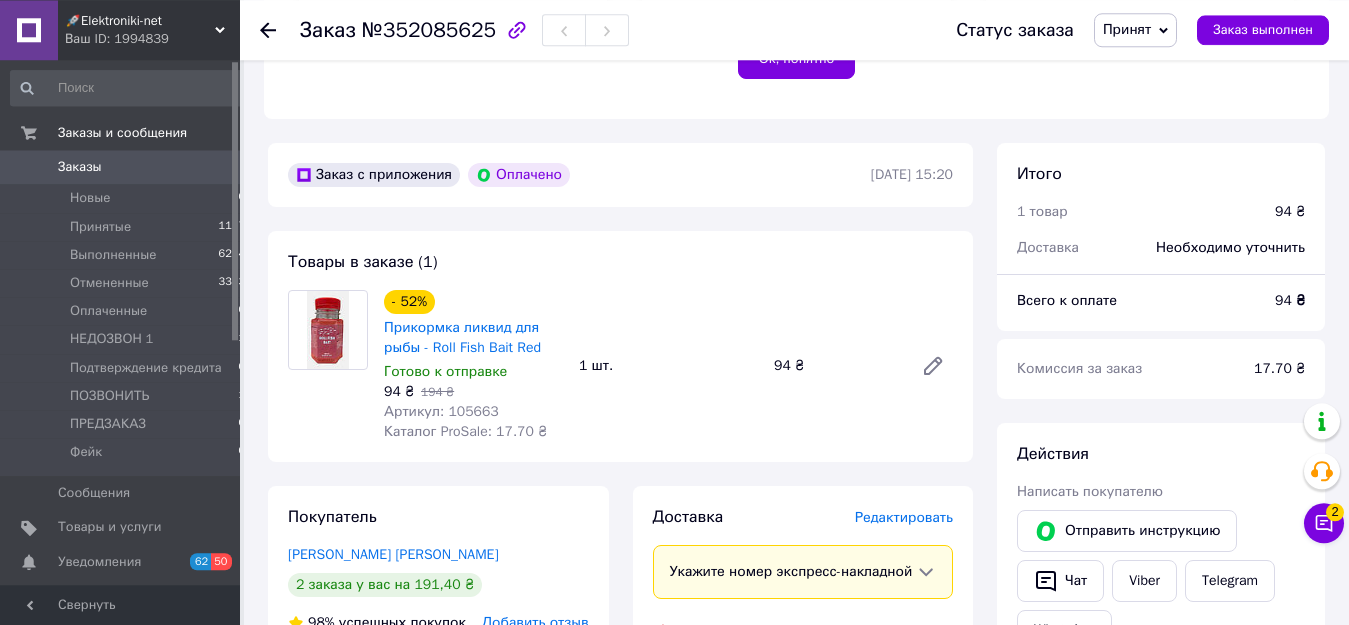 scroll, scrollTop: 510, scrollLeft: 0, axis: vertical 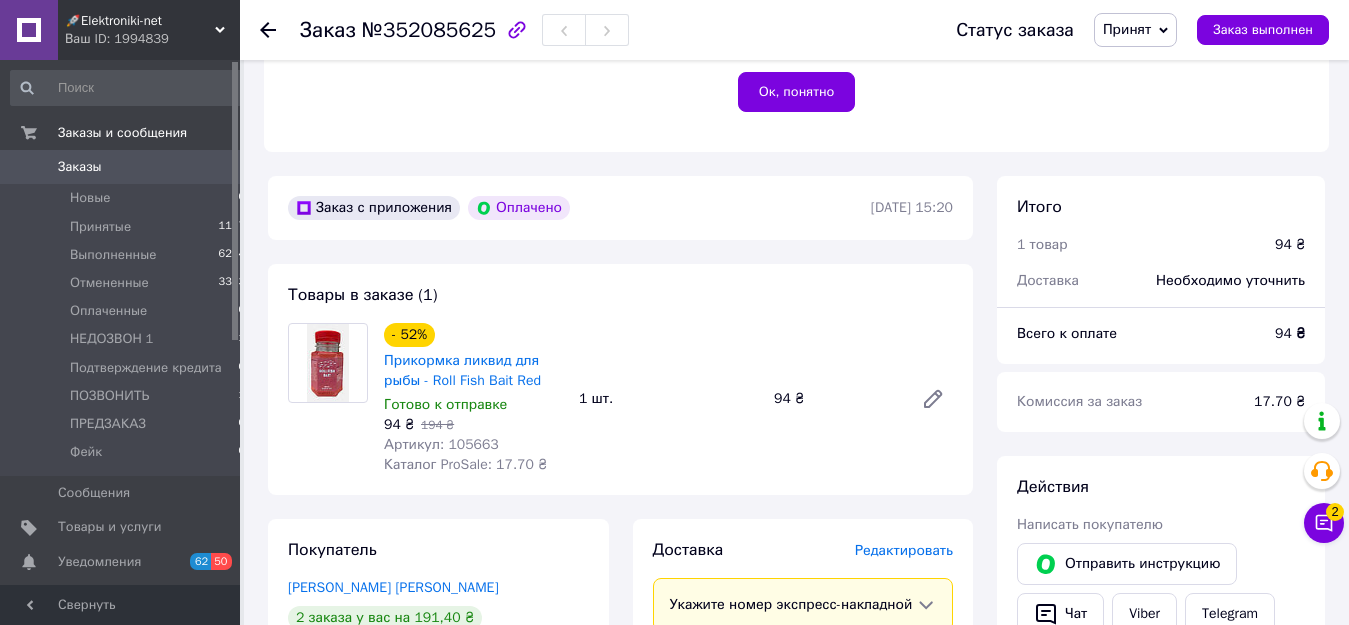 click 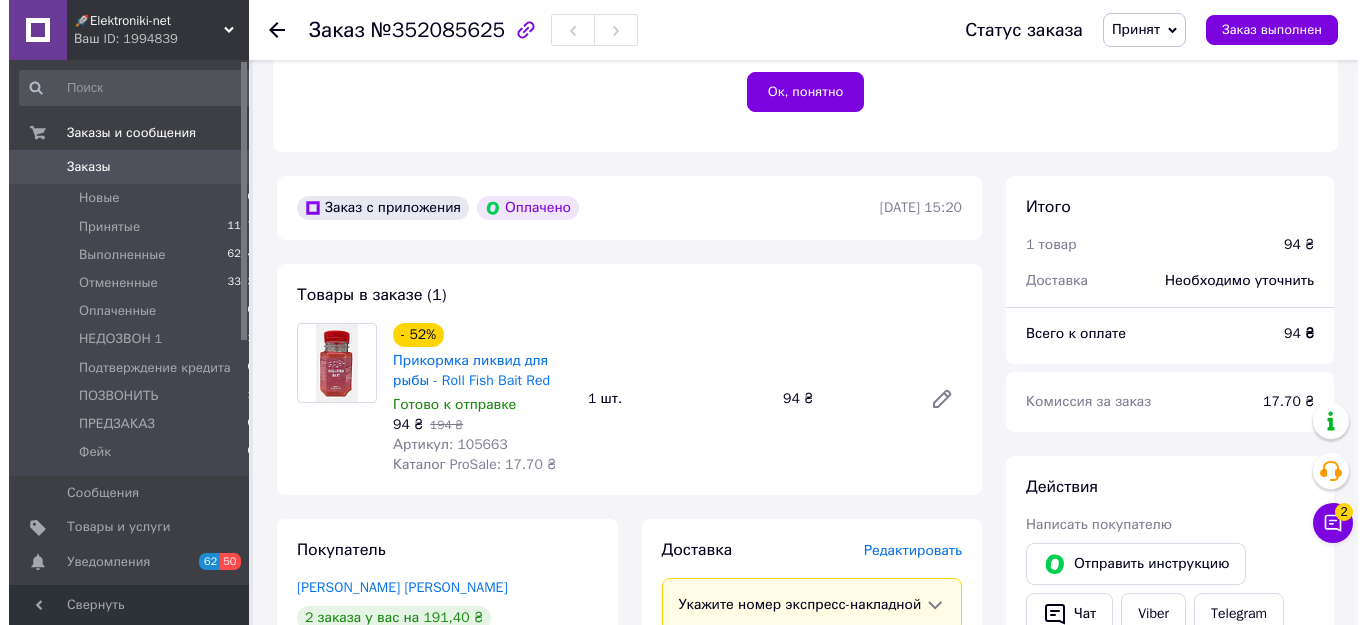 scroll, scrollTop: 0, scrollLeft: 0, axis: both 